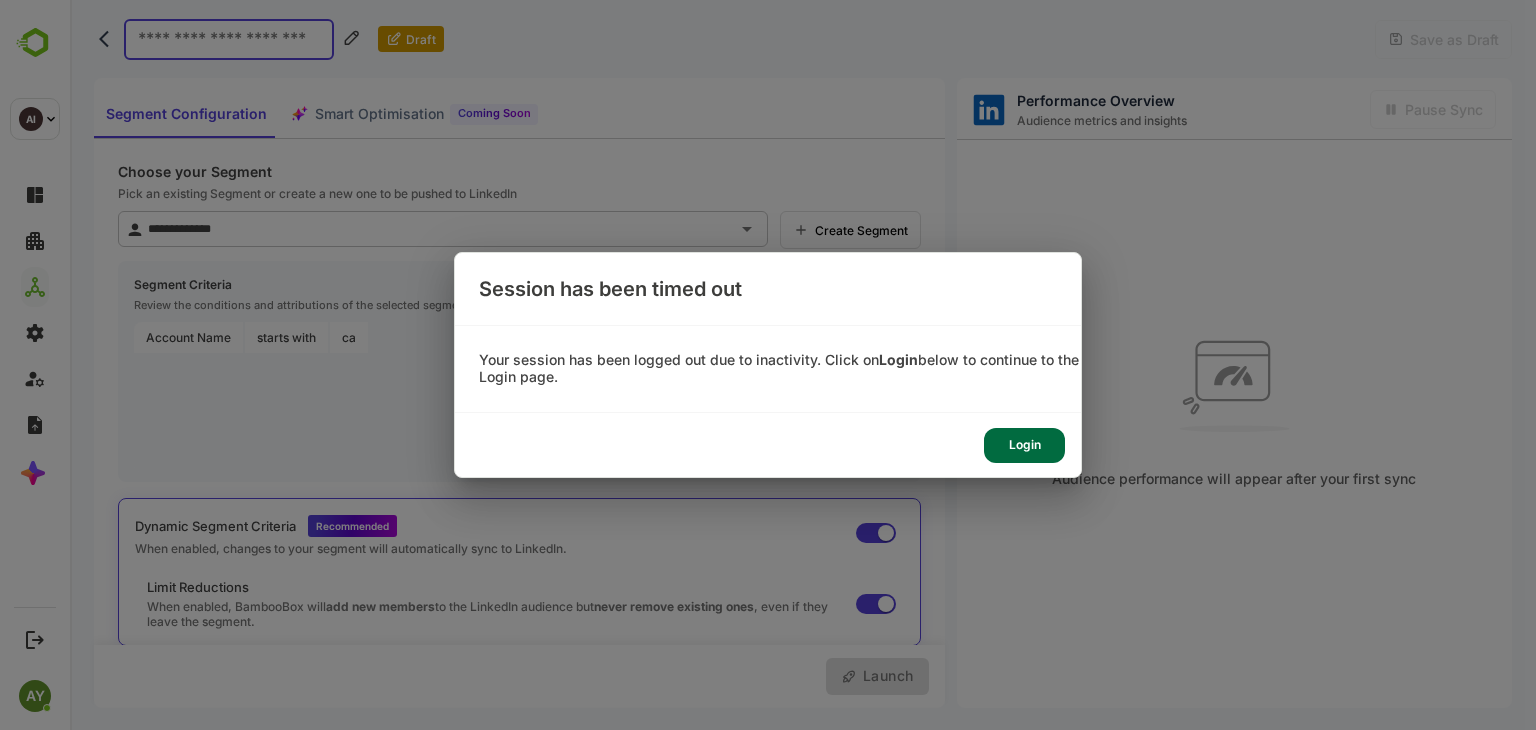 scroll, scrollTop: 0, scrollLeft: 0, axis: both 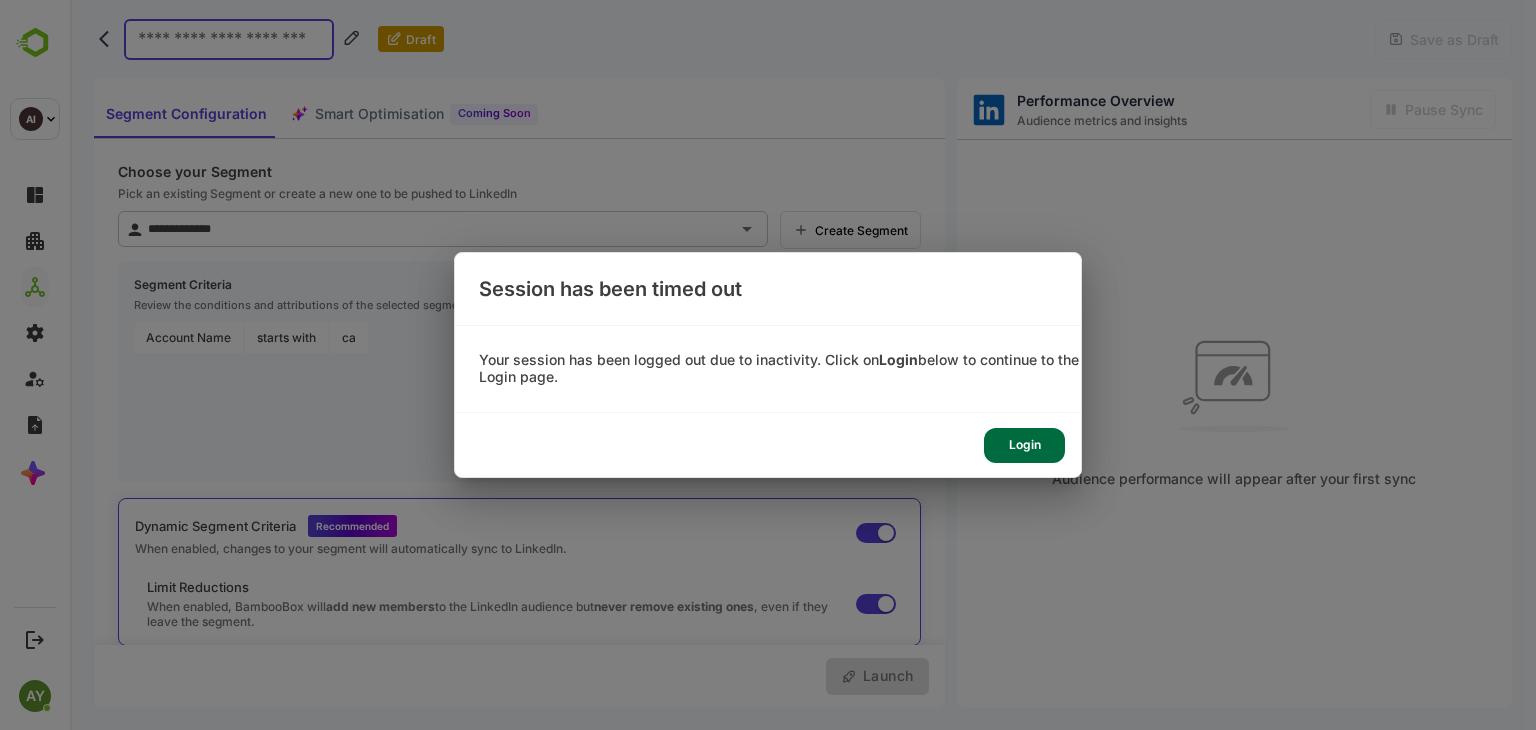 click on "Login" at bounding box center [1024, 445] 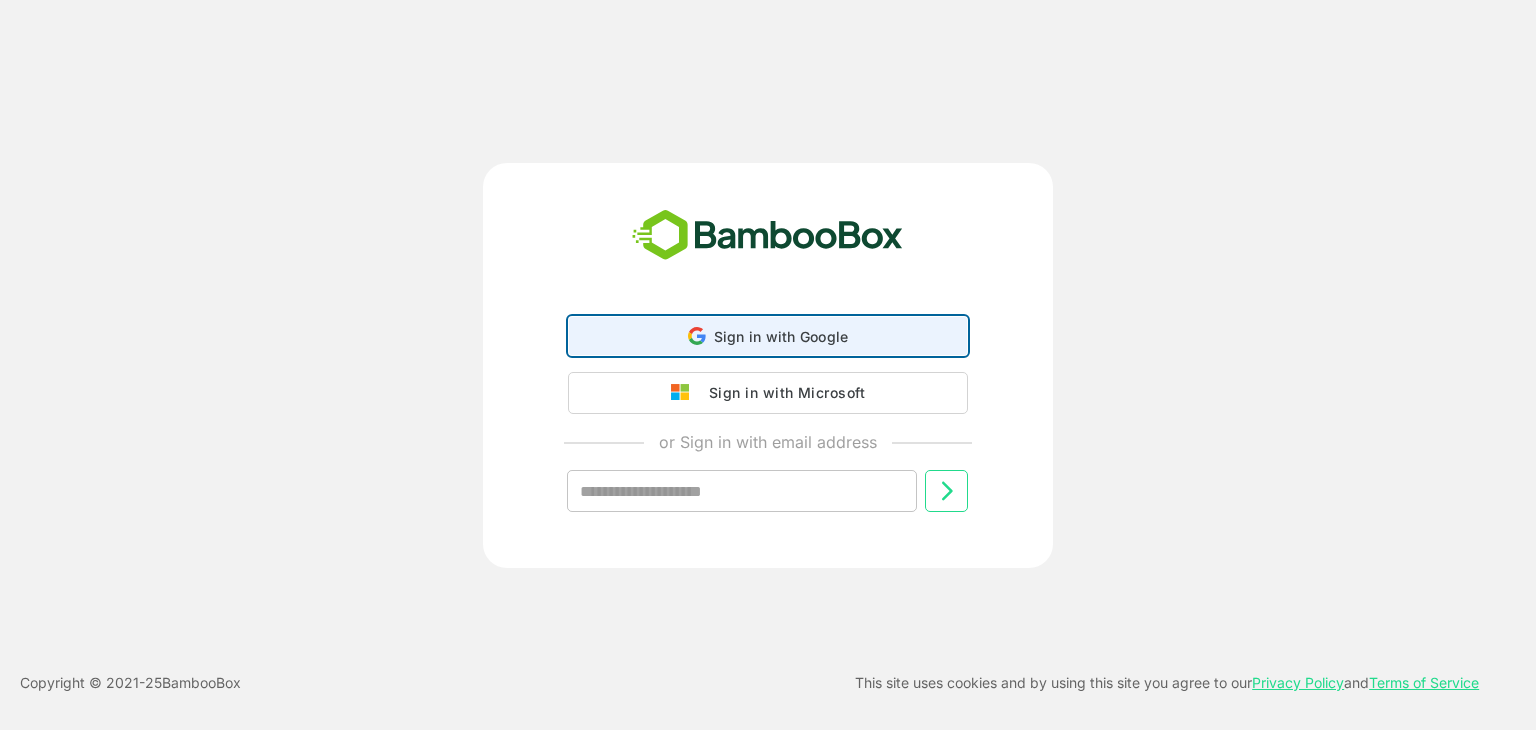 click on "Sign in with Google Sign in with Google. Opens in new tab" at bounding box center [768, 336] 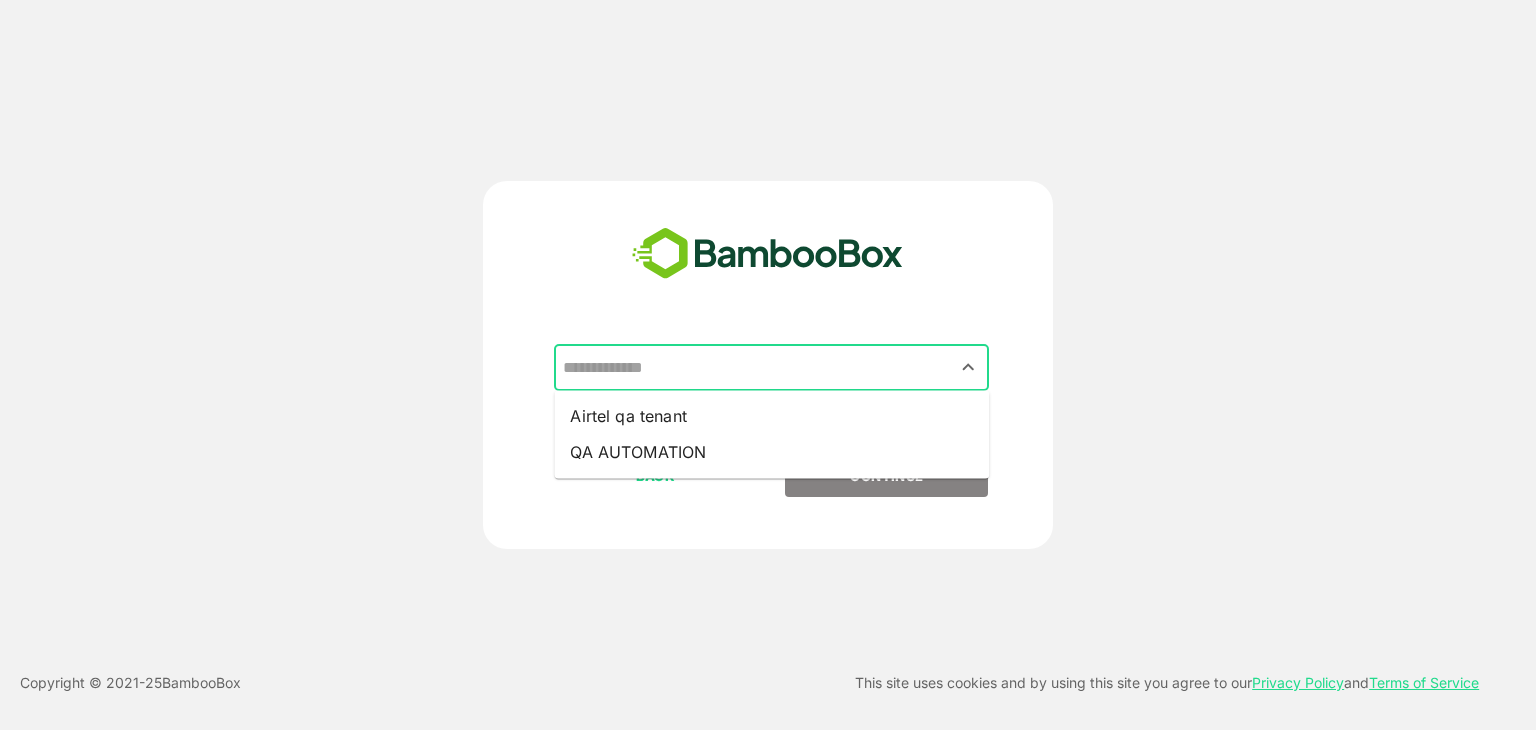 click at bounding box center [771, 368] 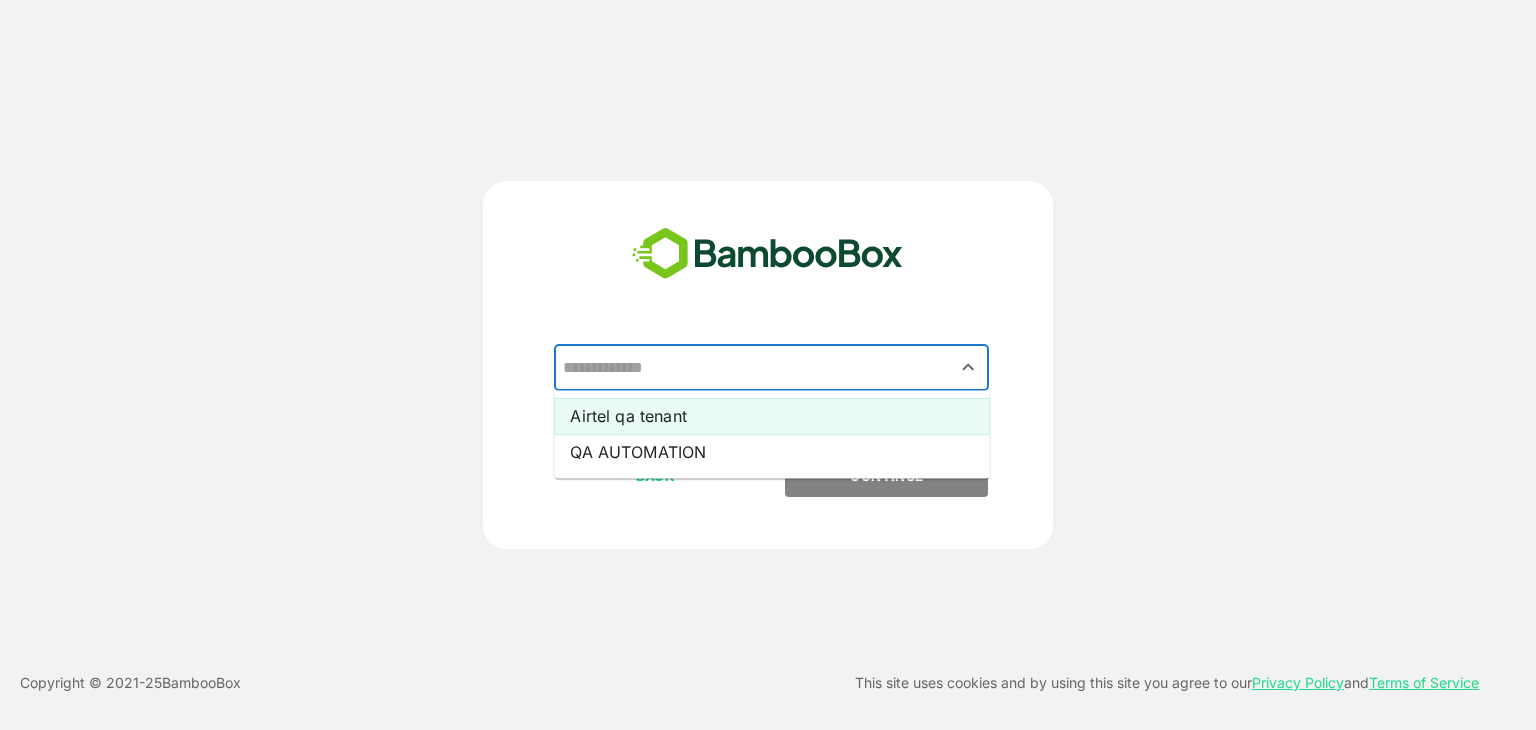 click on "Airtel qa tenant" at bounding box center [771, 416] 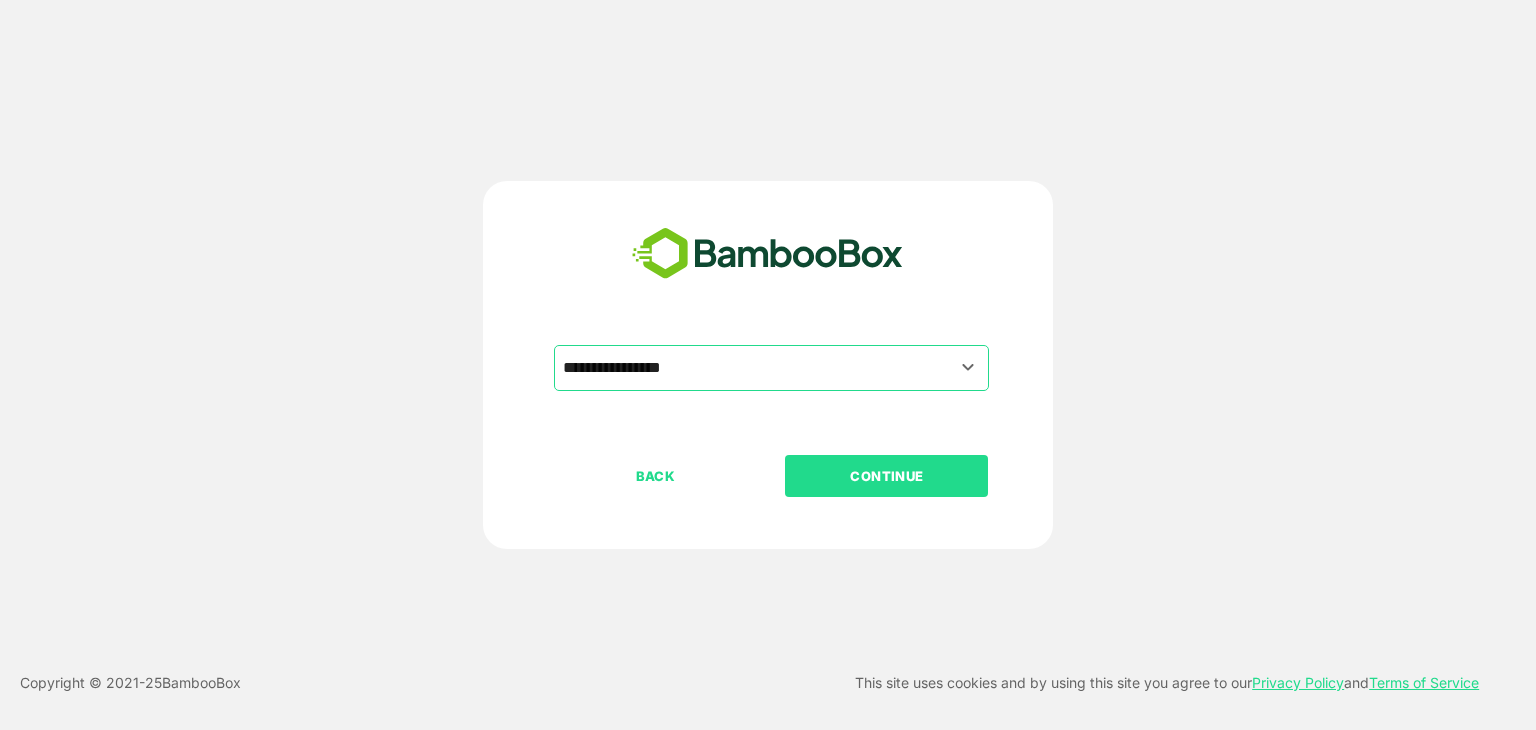 click on "CONTINUE" at bounding box center [887, 476] 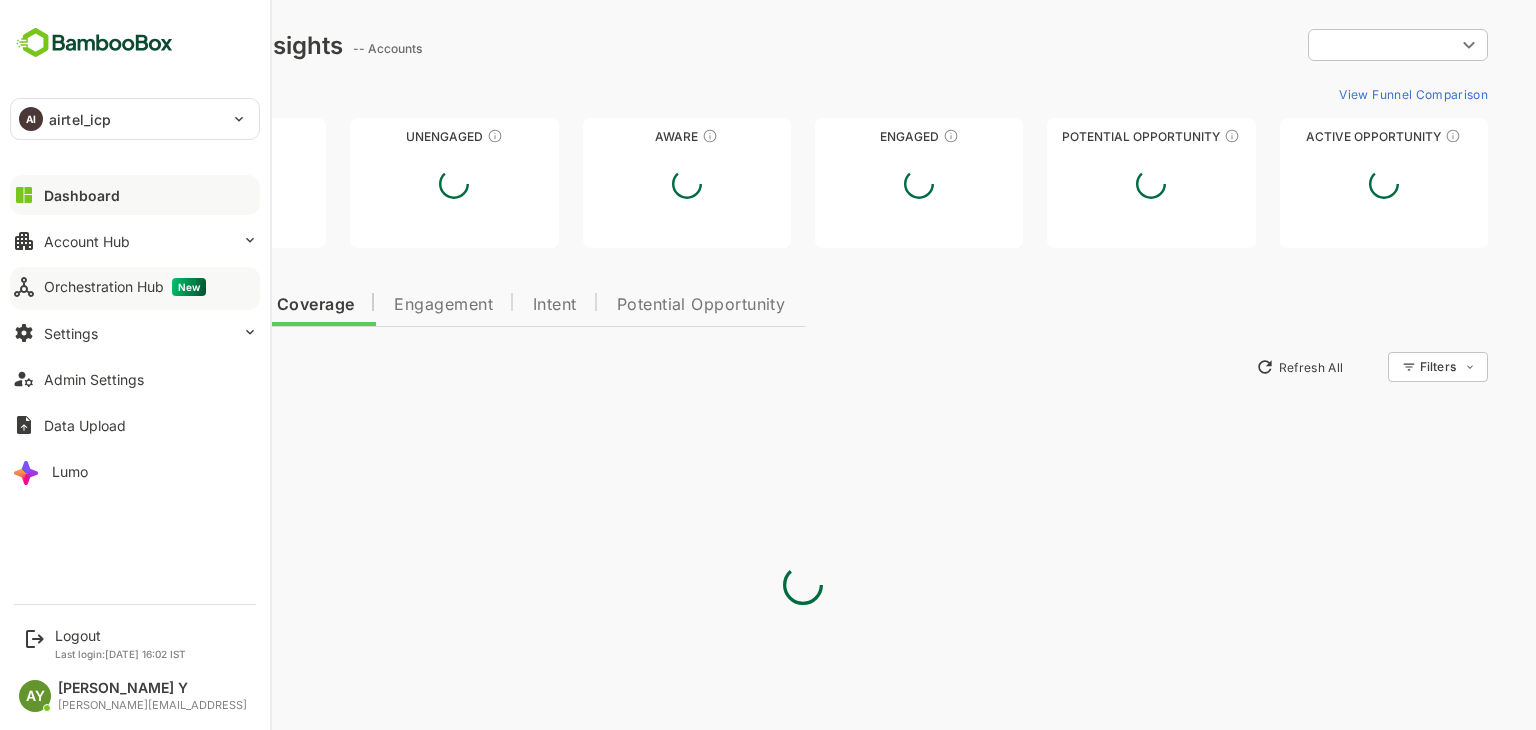 scroll, scrollTop: 0, scrollLeft: 0, axis: both 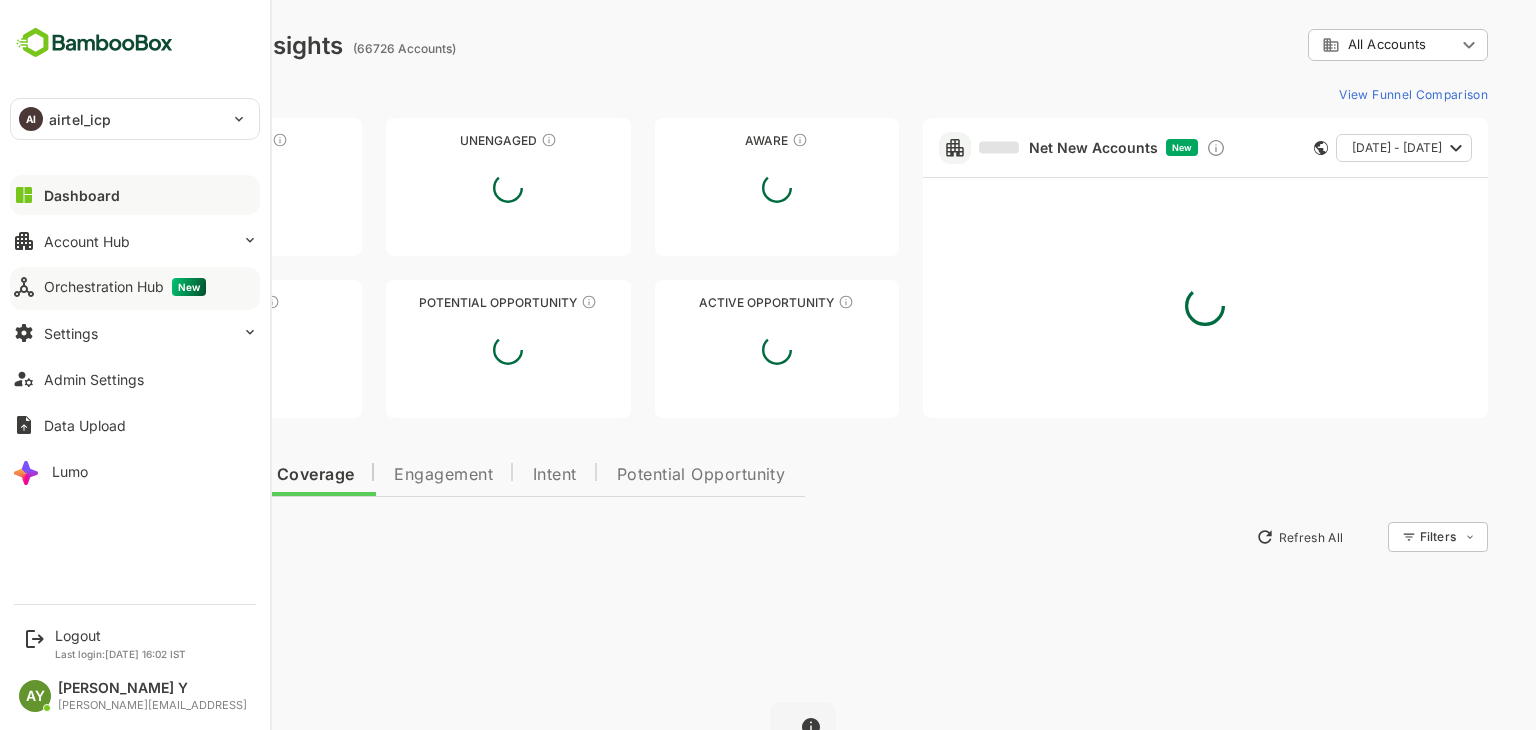 click on "Orchestration Hub New" at bounding box center (125, 287) 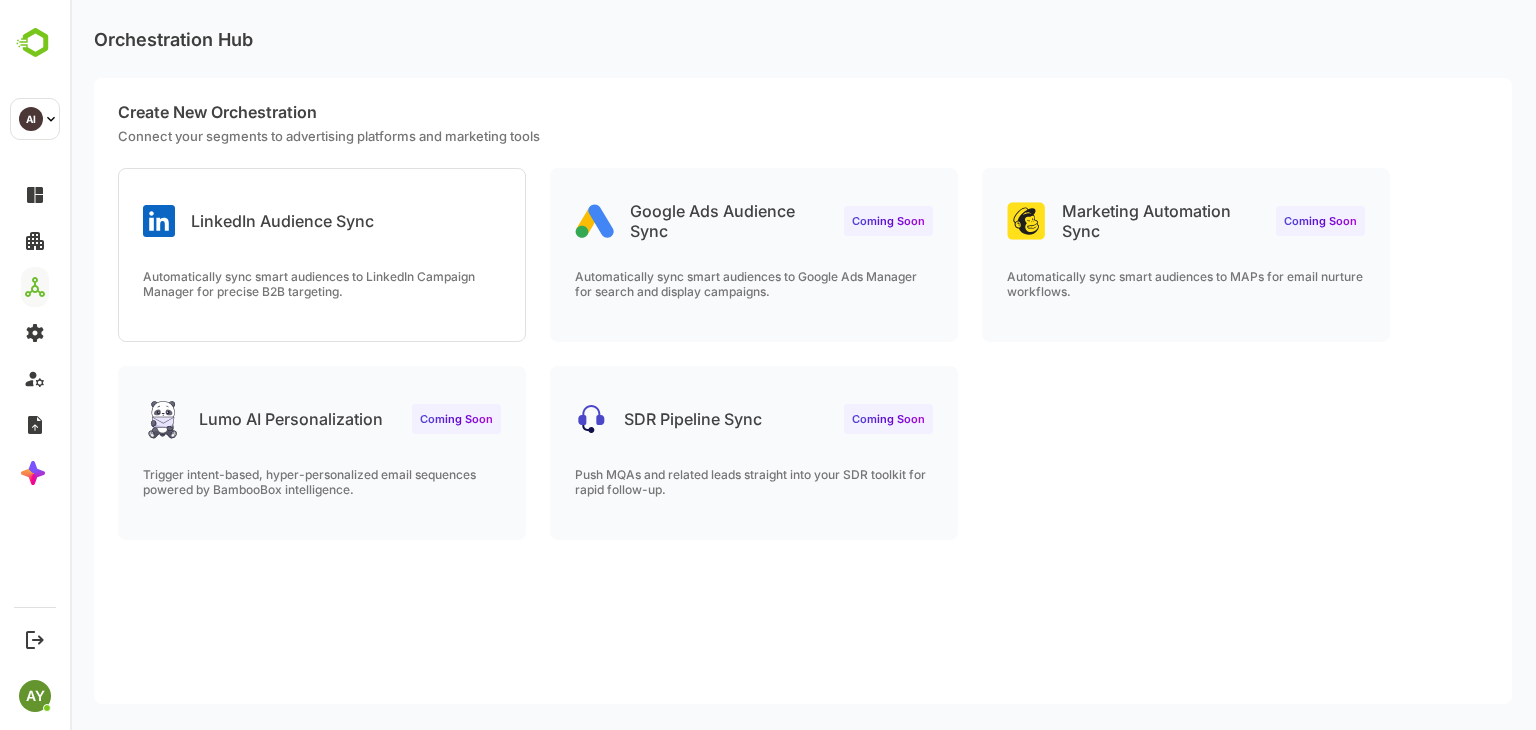 scroll, scrollTop: 0, scrollLeft: 0, axis: both 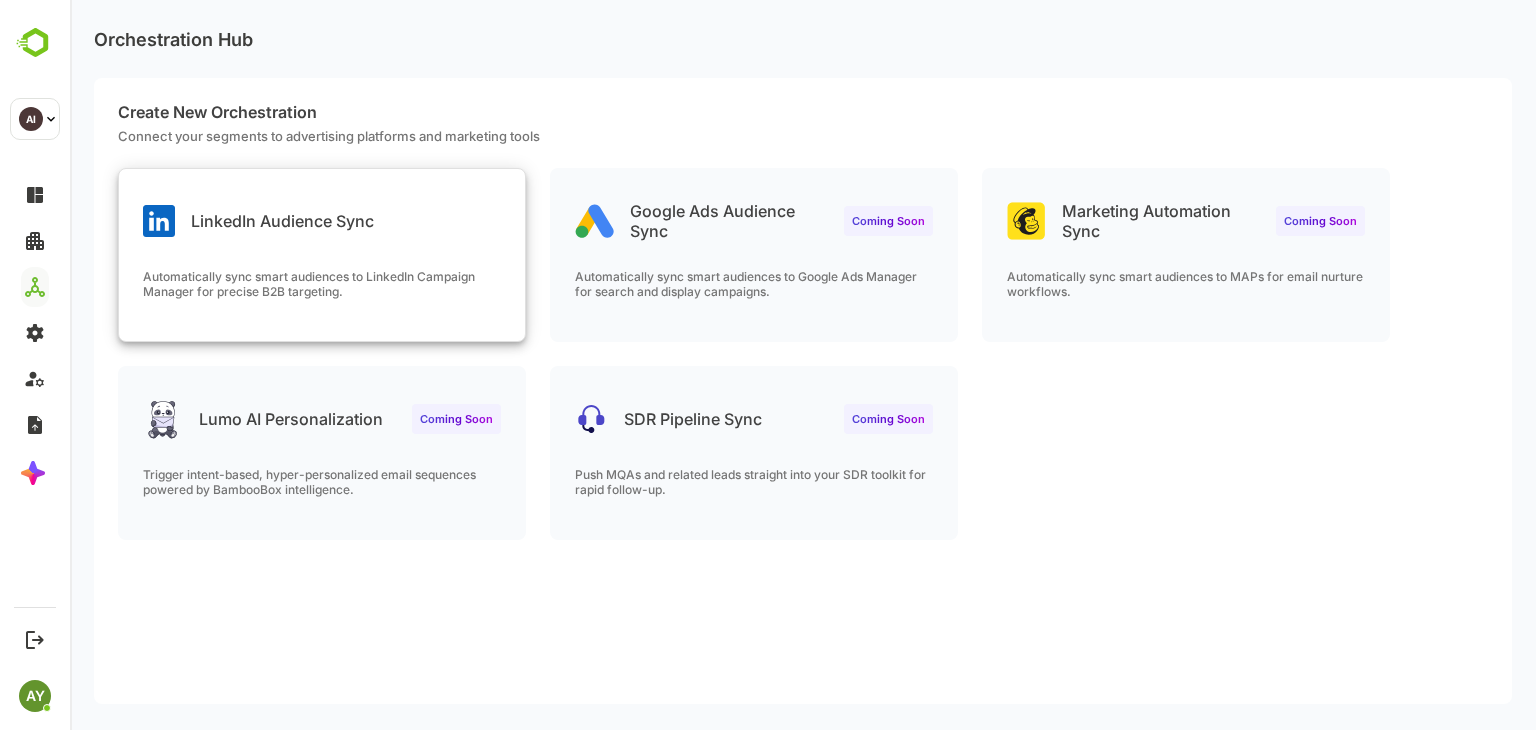 click on "LinkedIn Audience Sync" at bounding box center [322, 205] 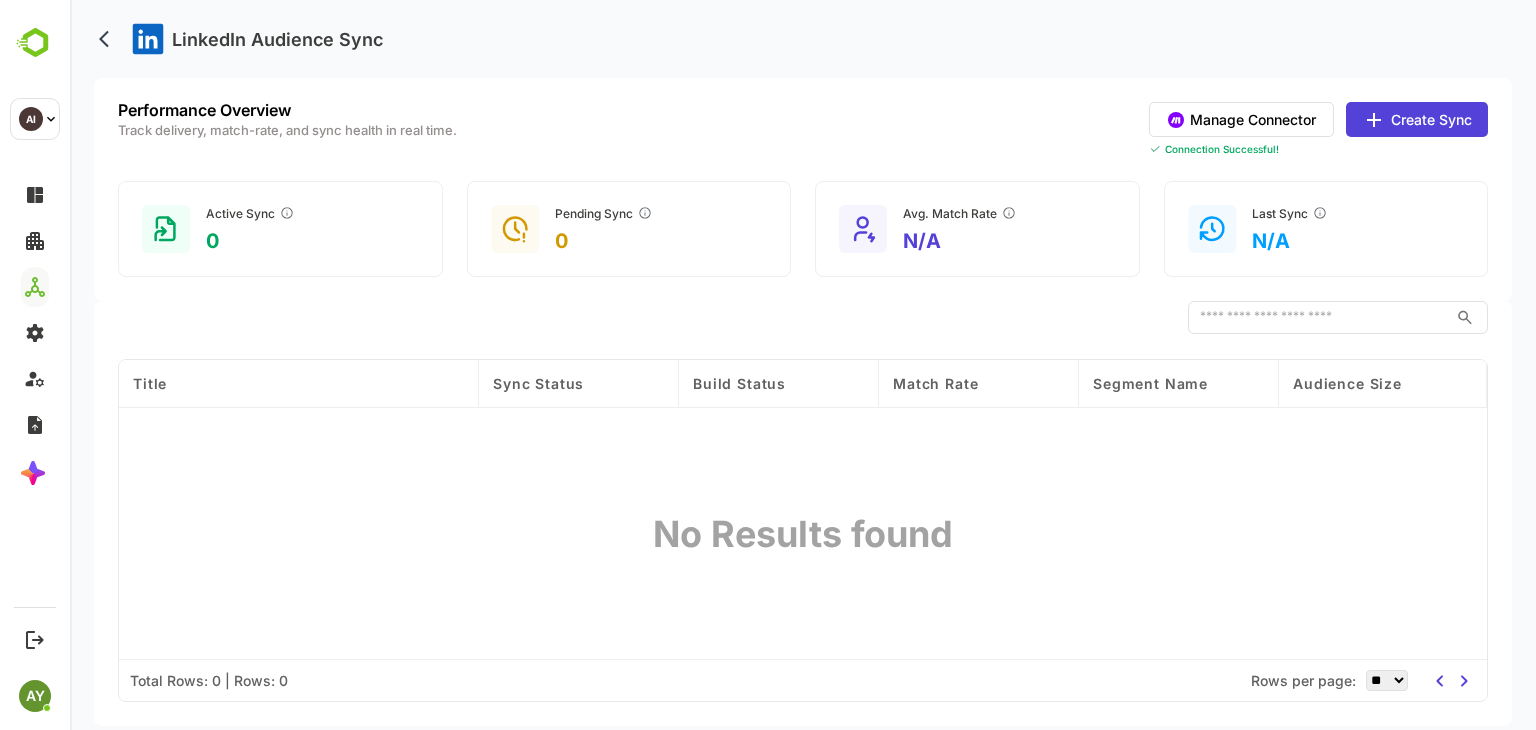 click on "Create Sync" at bounding box center [1417, 119] 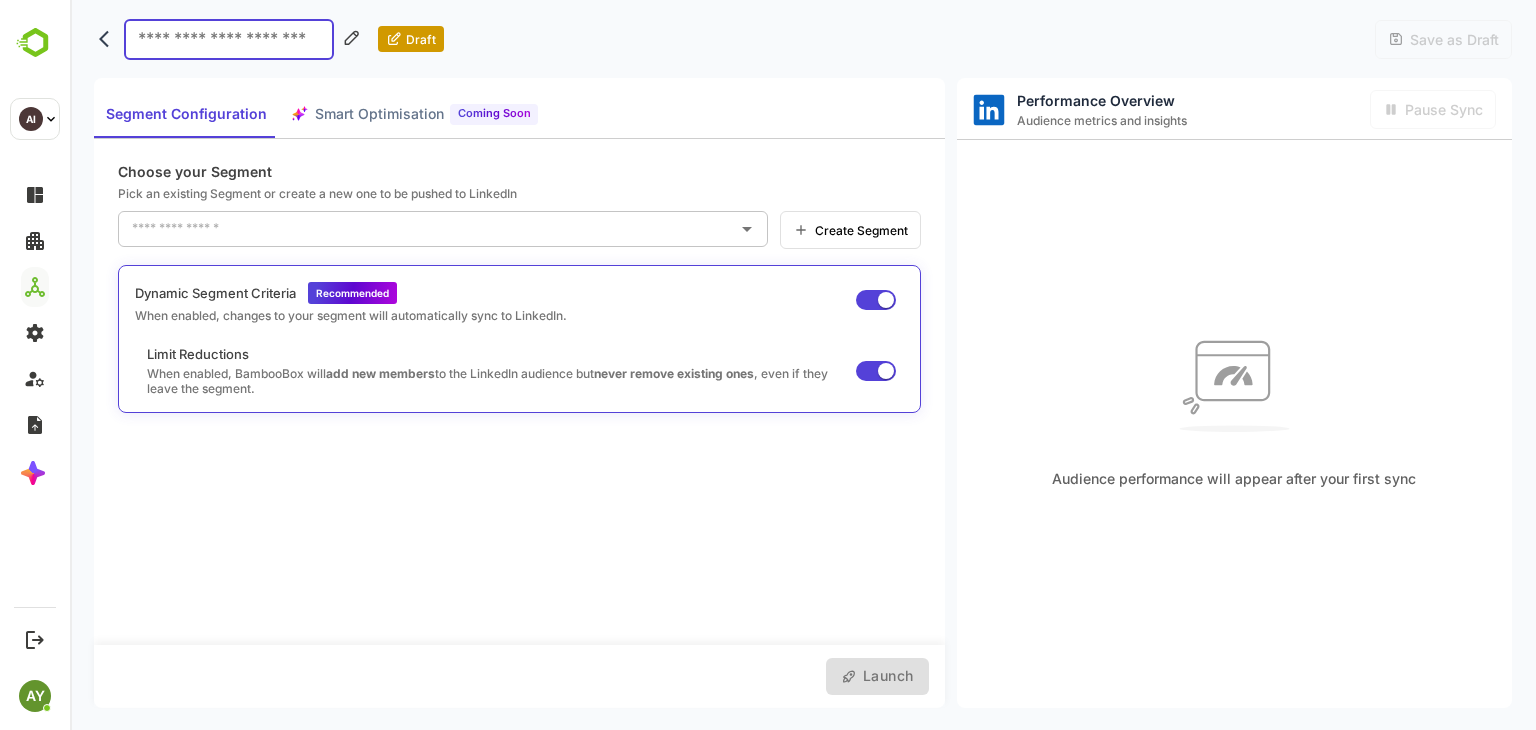 click on "Choose your Segment Pick an existing Segment or create a new one to be pushed to LinkedIn ​   Create Segment Dynamic Segment Criteria   Recommended When enabled, changes to your segment will automatically sync to LinkedIn. Limit Reductions When enabled, BambooBox will  add new members  to the LinkedIn audience but  never remove existing ones , even if they leave the segment." at bounding box center [519, 392] 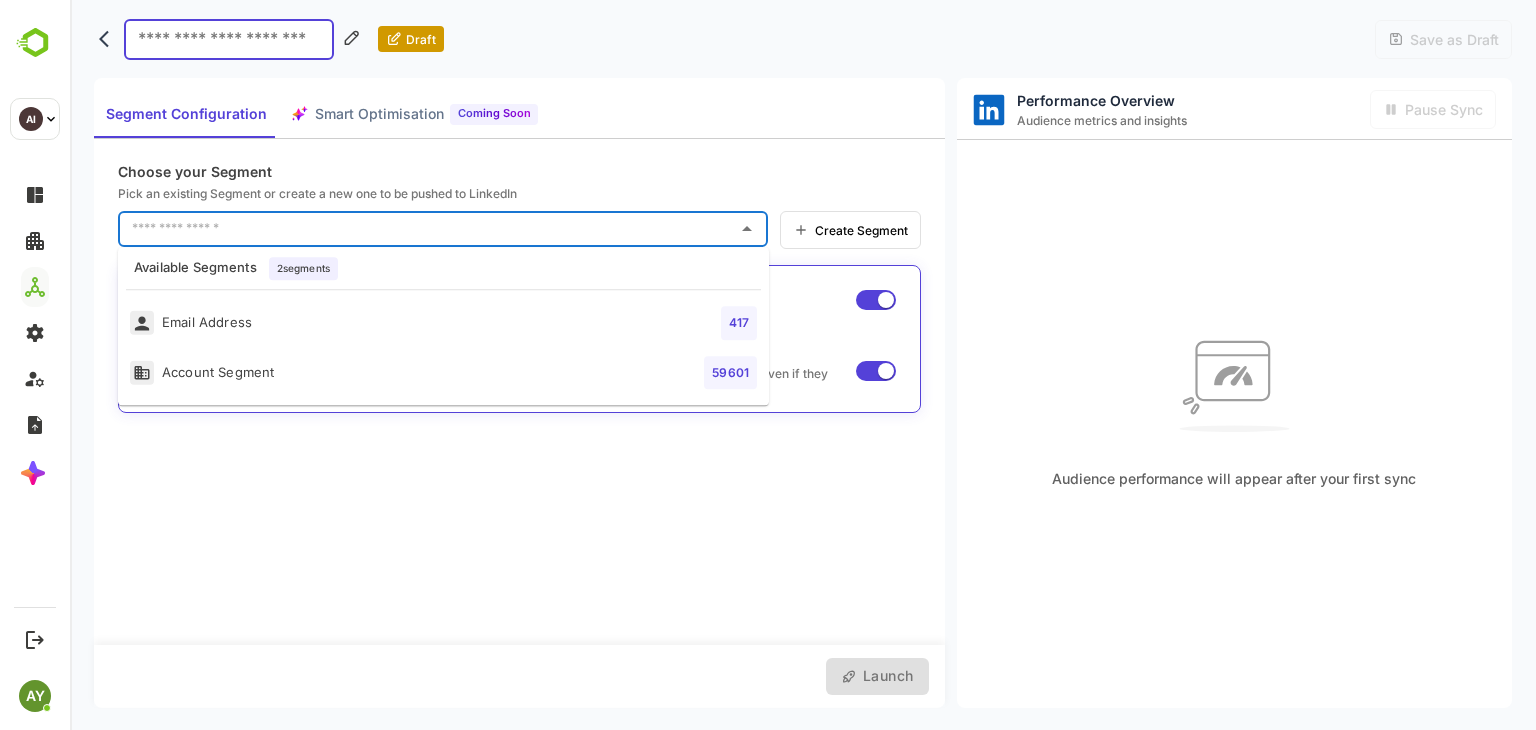 click at bounding box center (428, 229) 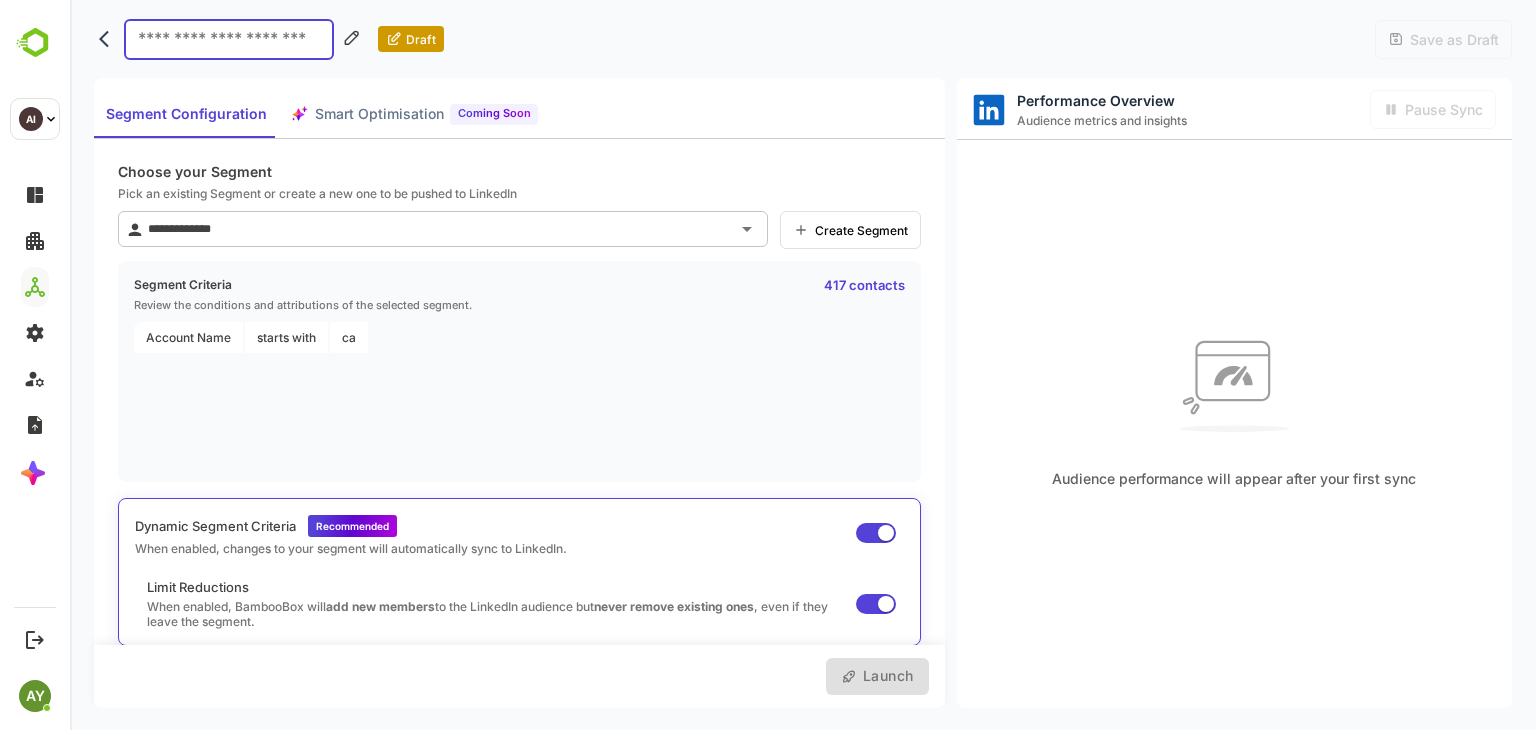 click at bounding box center (229, 39) 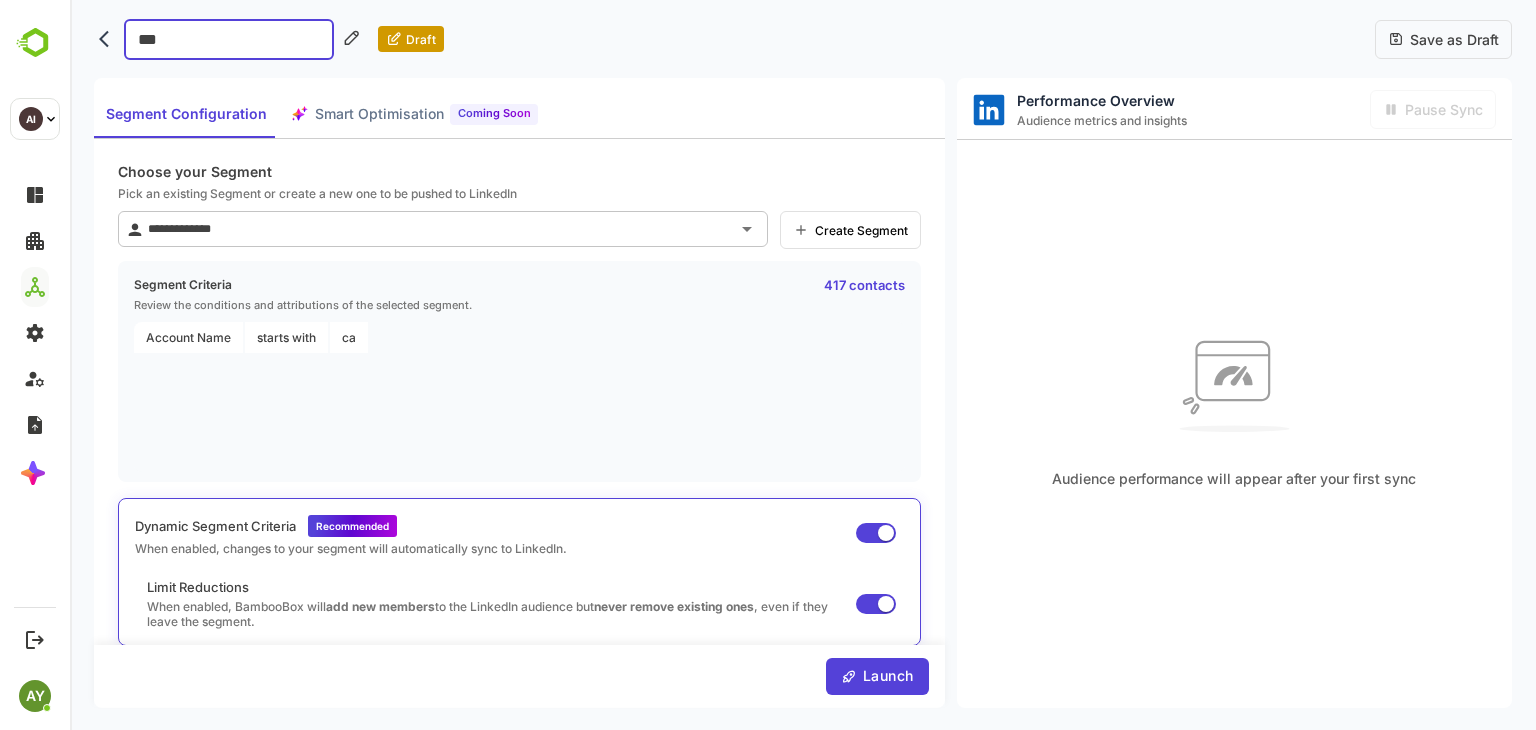 type on "****" 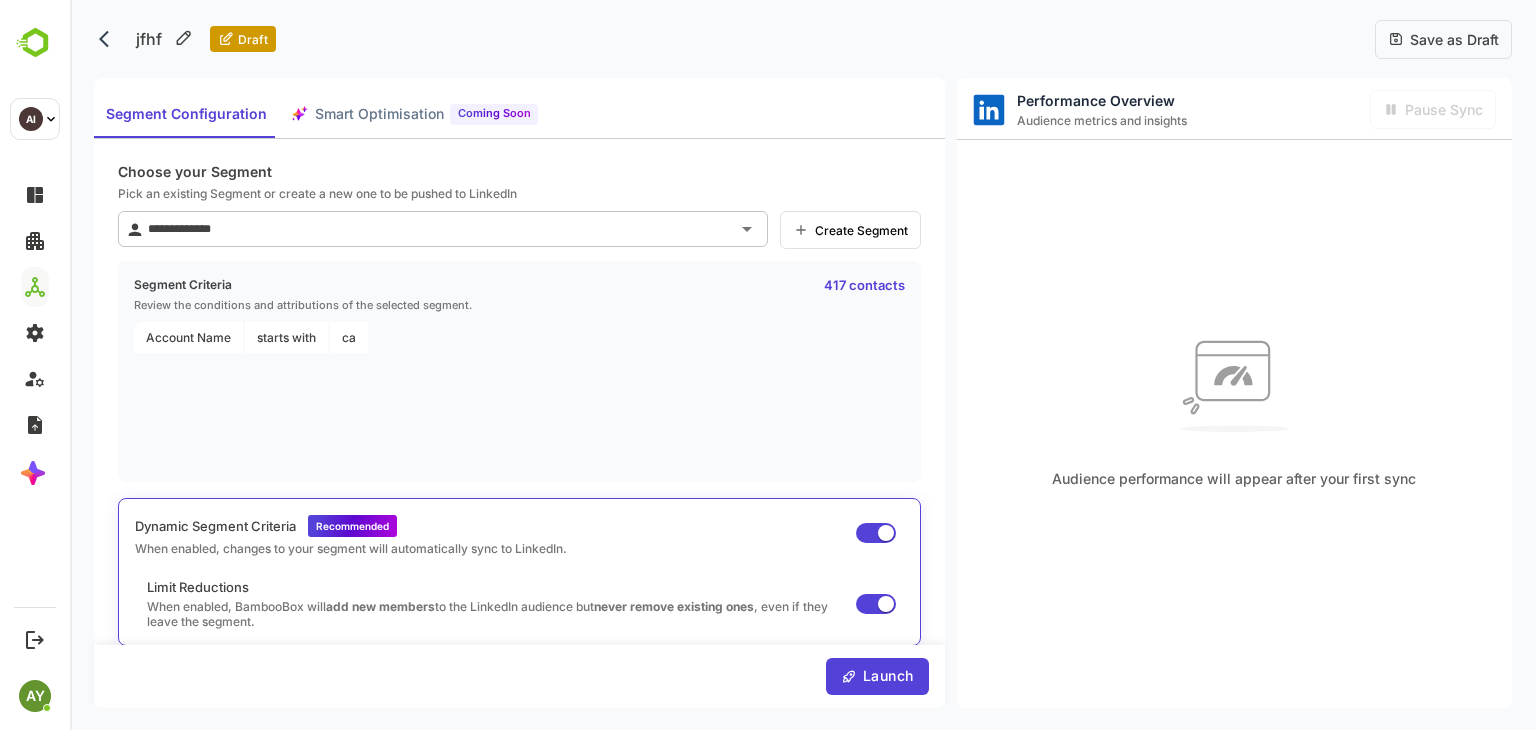 click on "Save as Draft" at bounding box center (1443, 39) 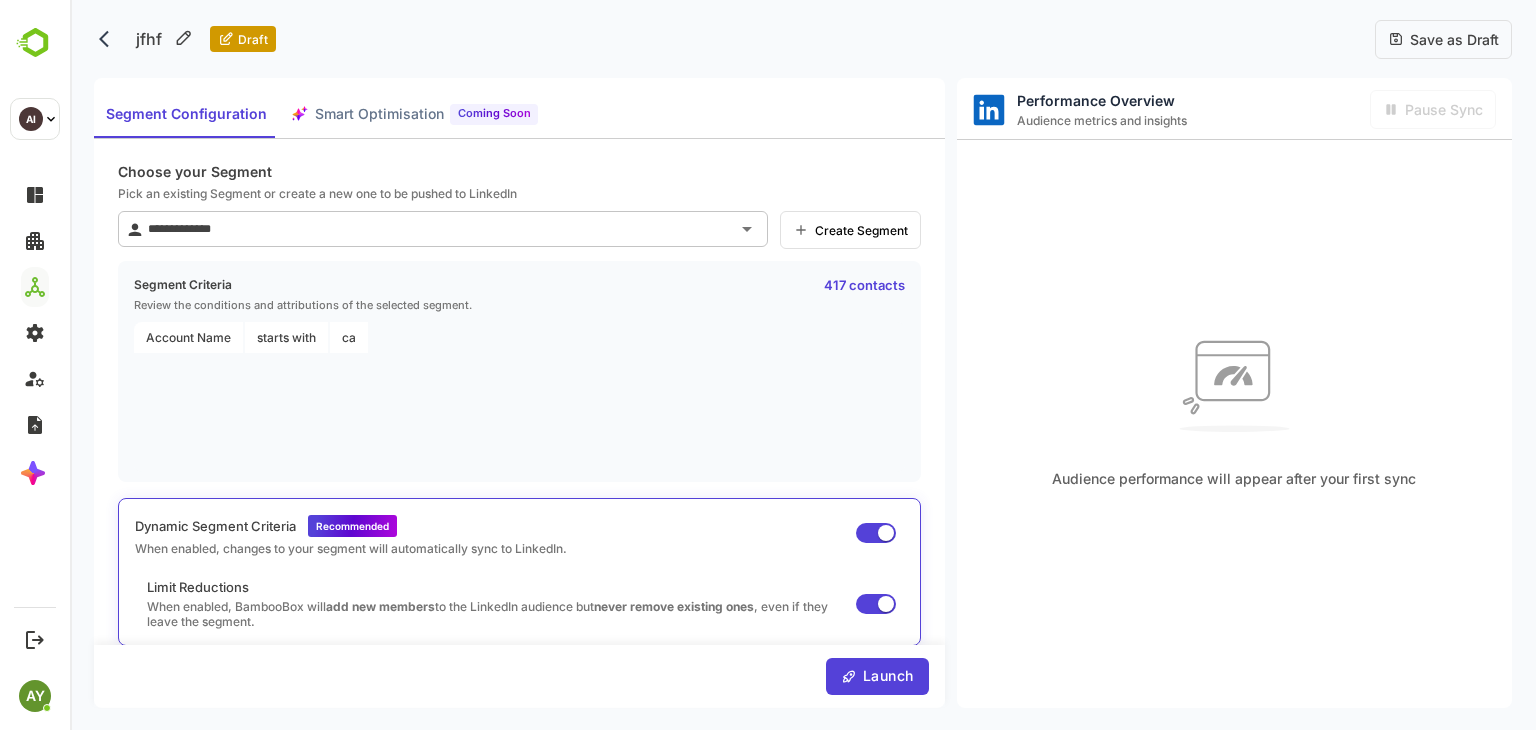 click on "Save as Draft" at bounding box center (1451, 39) 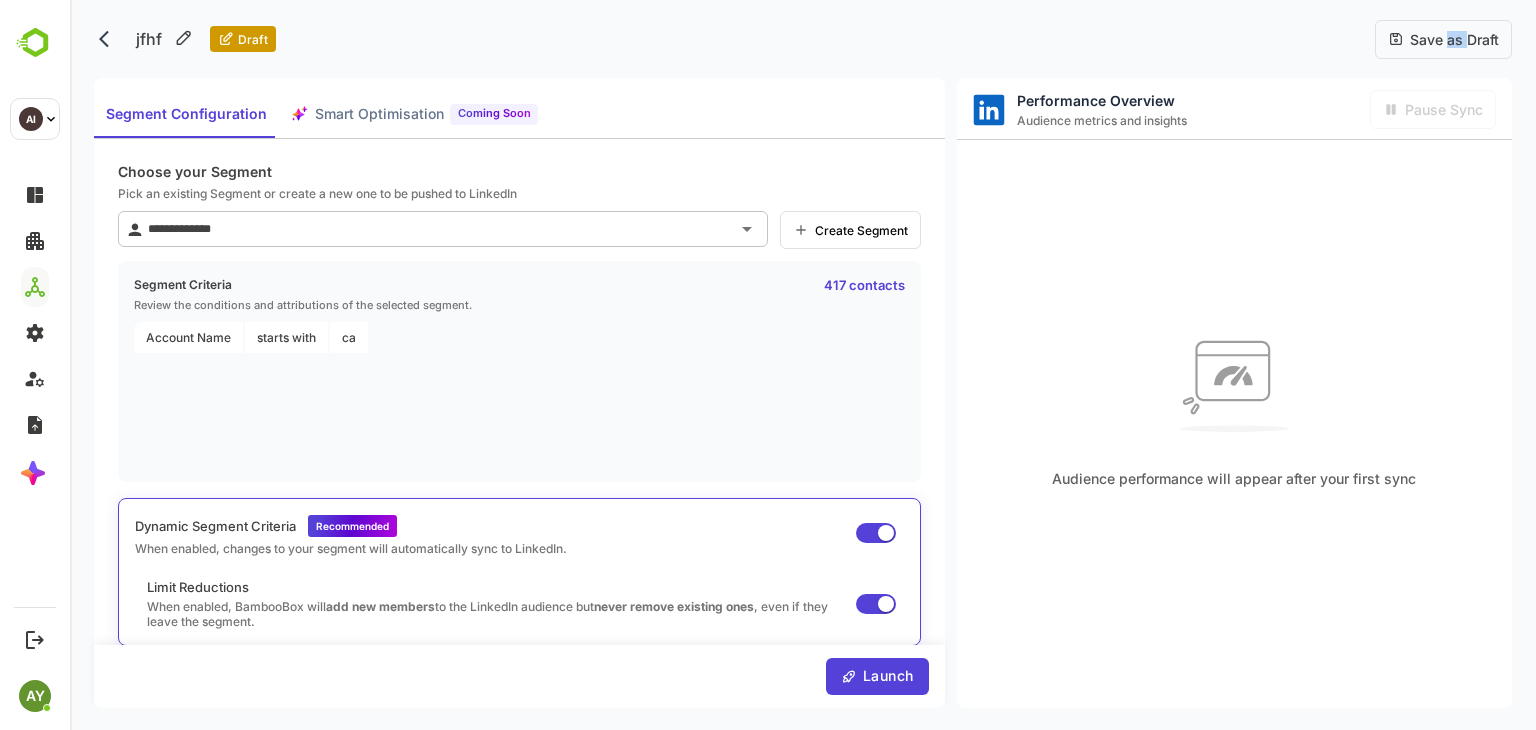click on "Save as Draft" at bounding box center (1451, 39) 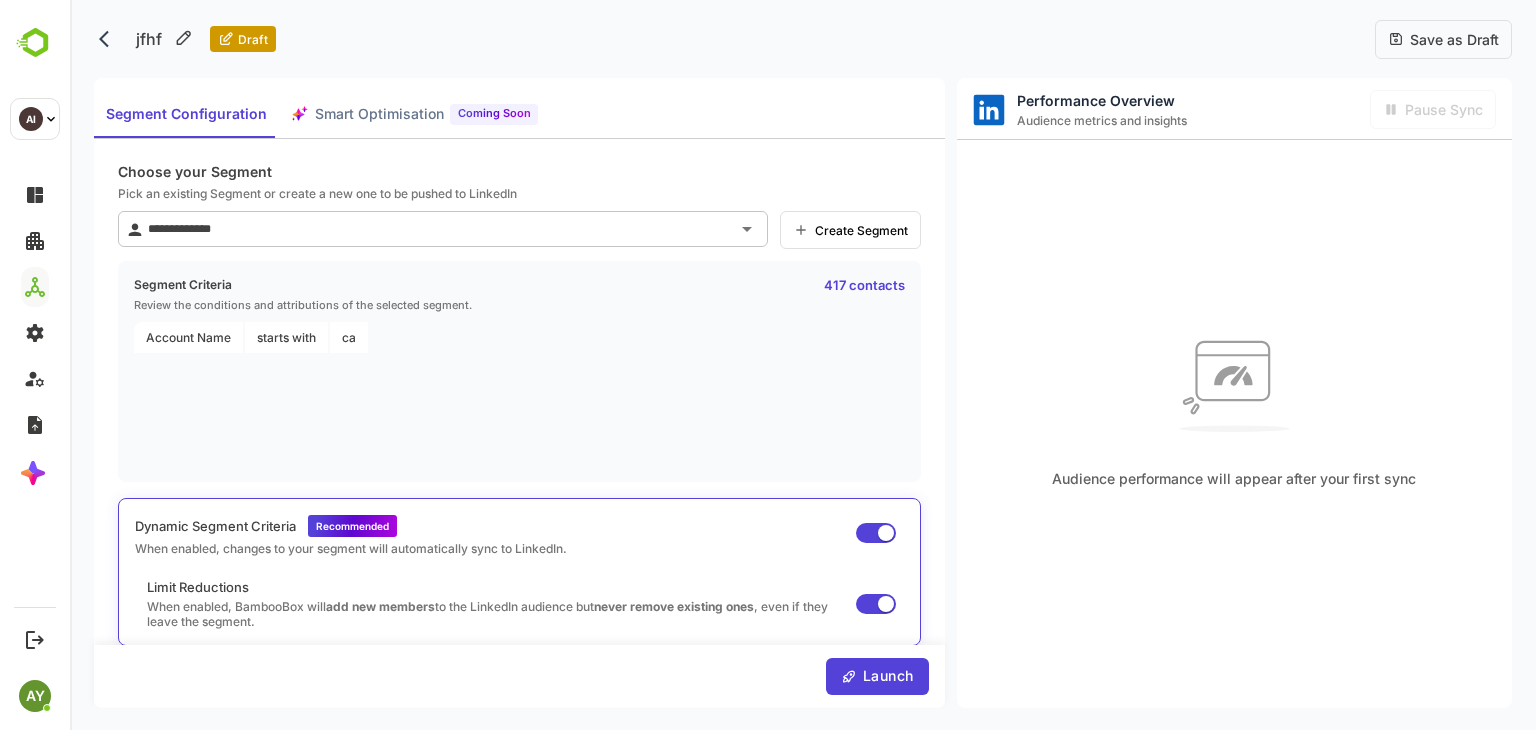 click on "Save as Draft" at bounding box center [1451, 39] 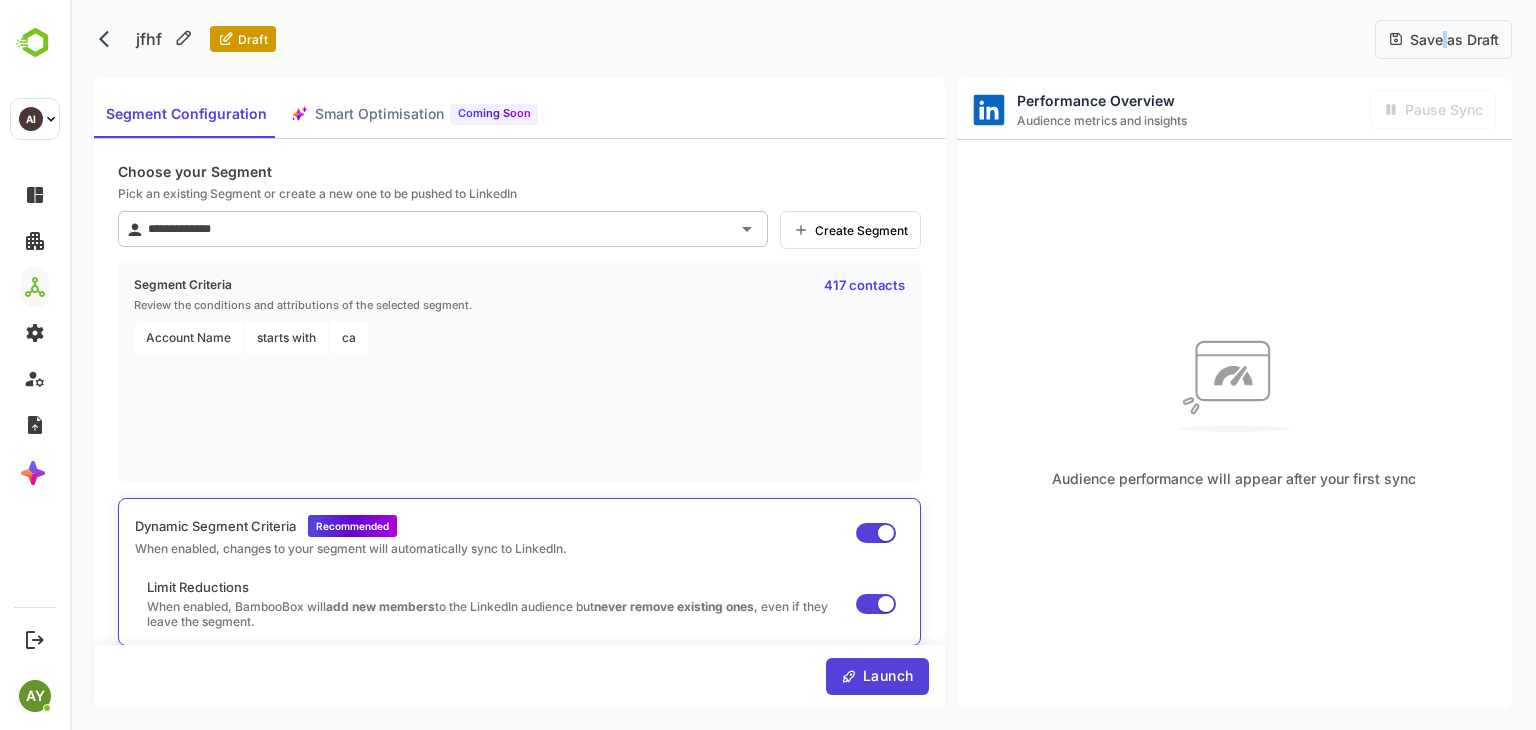 click on "Save as Draft" at bounding box center [1451, 39] 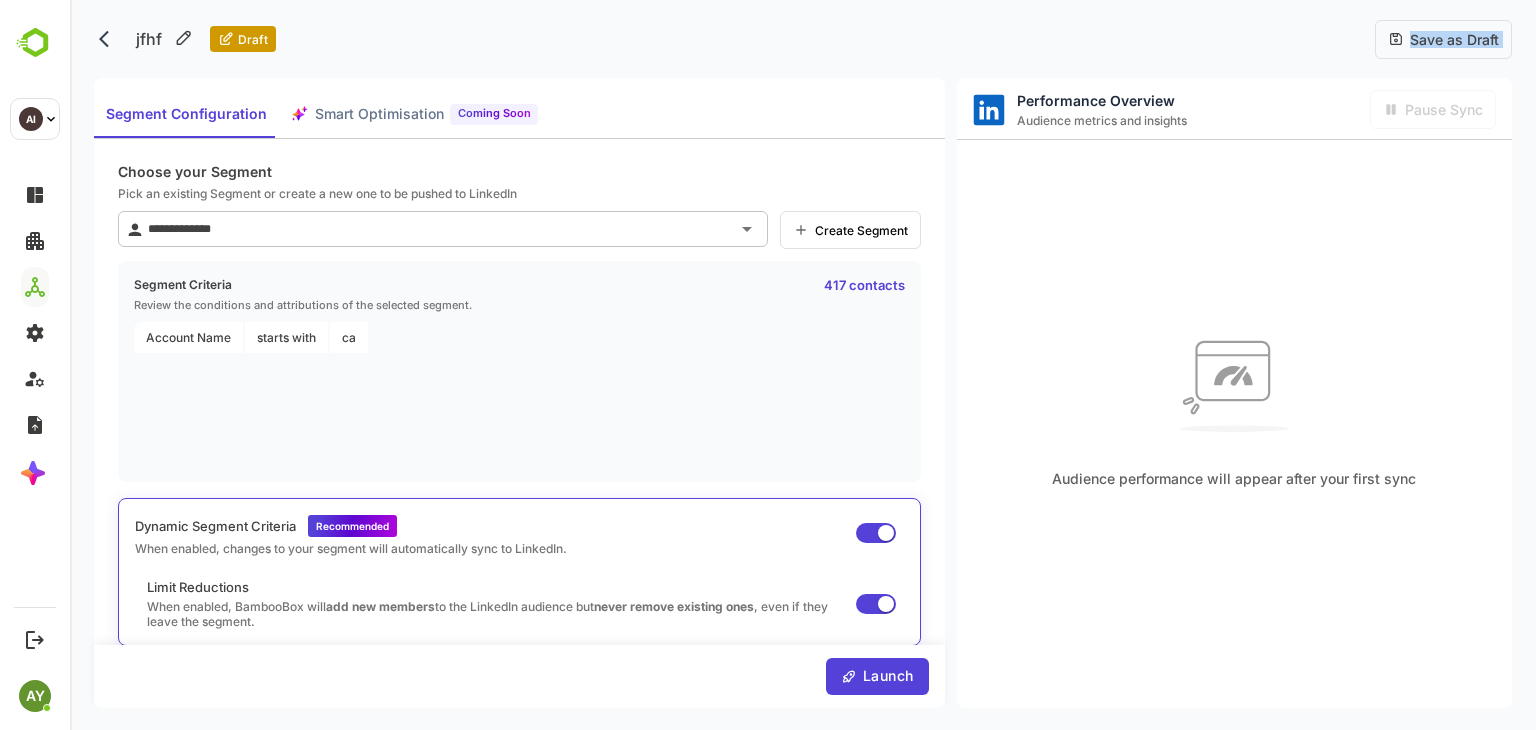 click on "Save as Draft" at bounding box center (1451, 39) 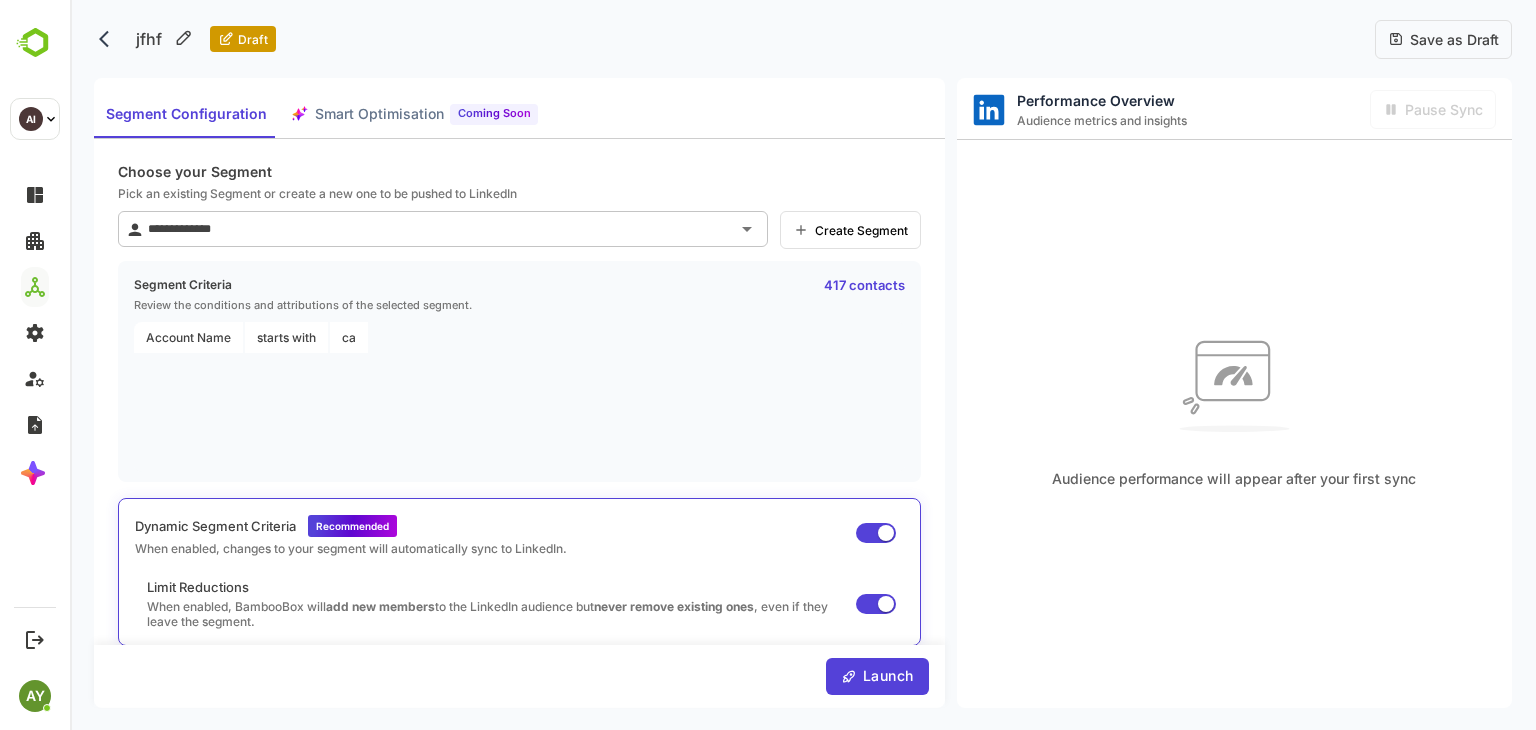 click on "jfhf   Draft Save as Draft" at bounding box center [803, 39] 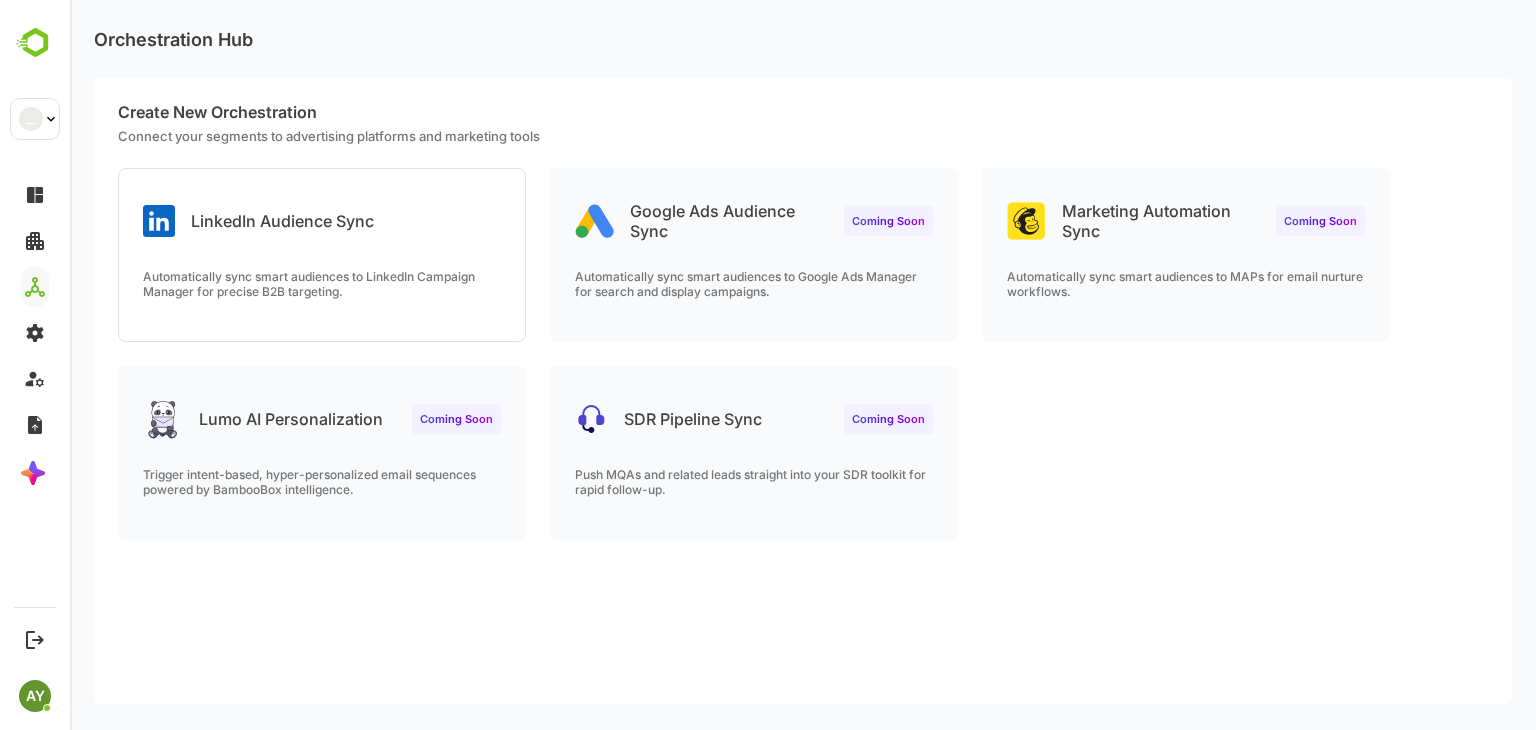 scroll, scrollTop: 0, scrollLeft: 0, axis: both 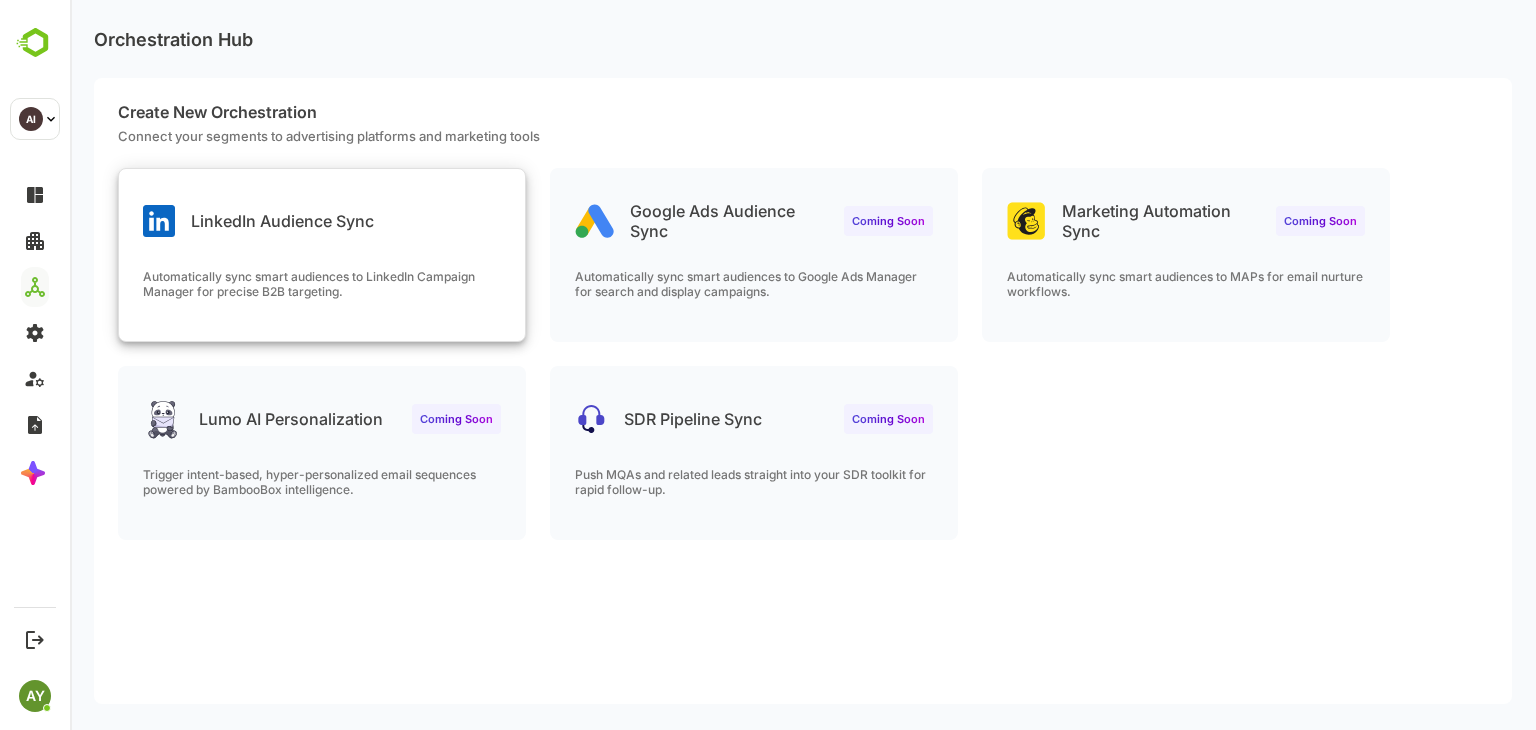click on "LinkedIn Audience Sync" at bounding box center (322, 205) 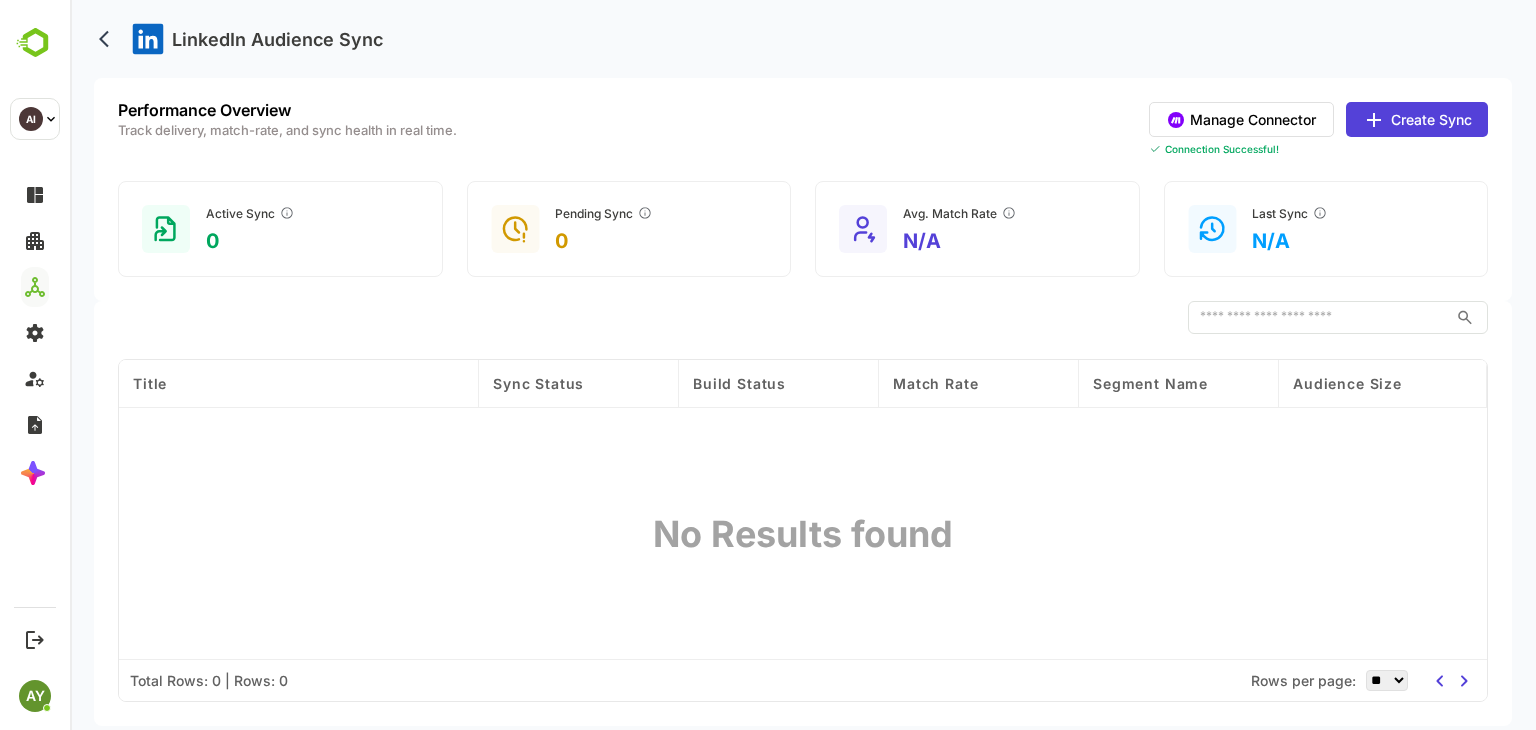 click on "Create Sync" at bounding box center [1417, 119] 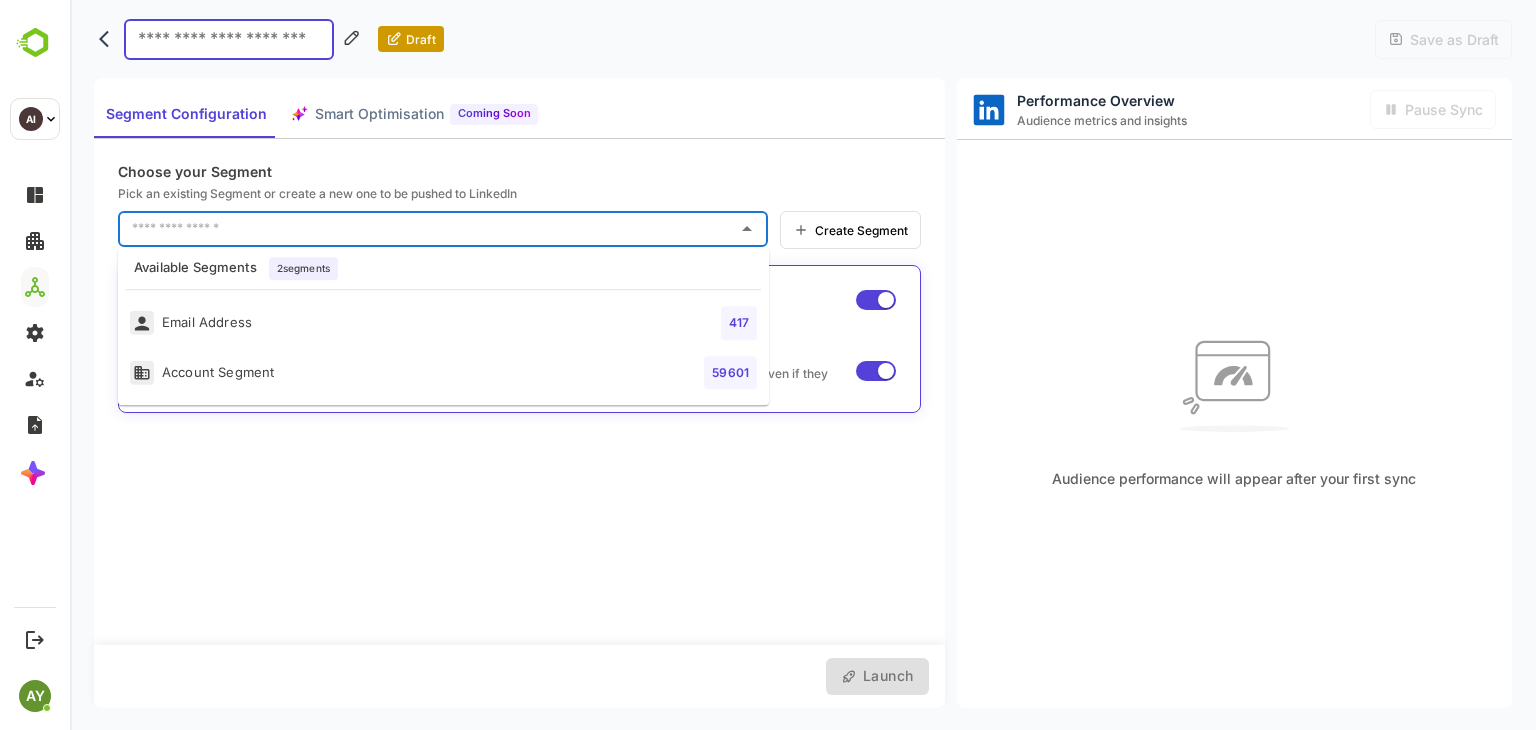 click at bounding box center [428, 229] 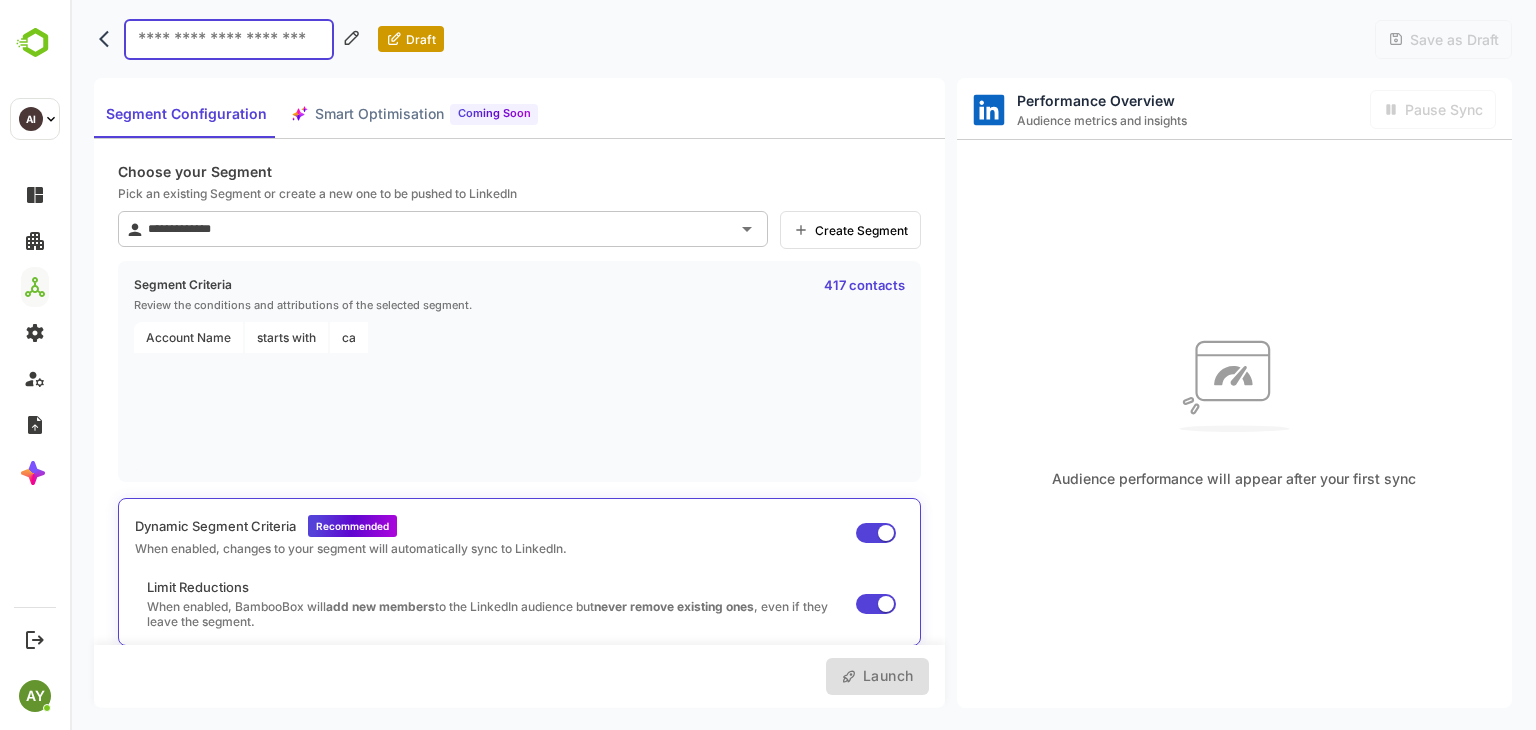 click at bounding box center [229, 39] 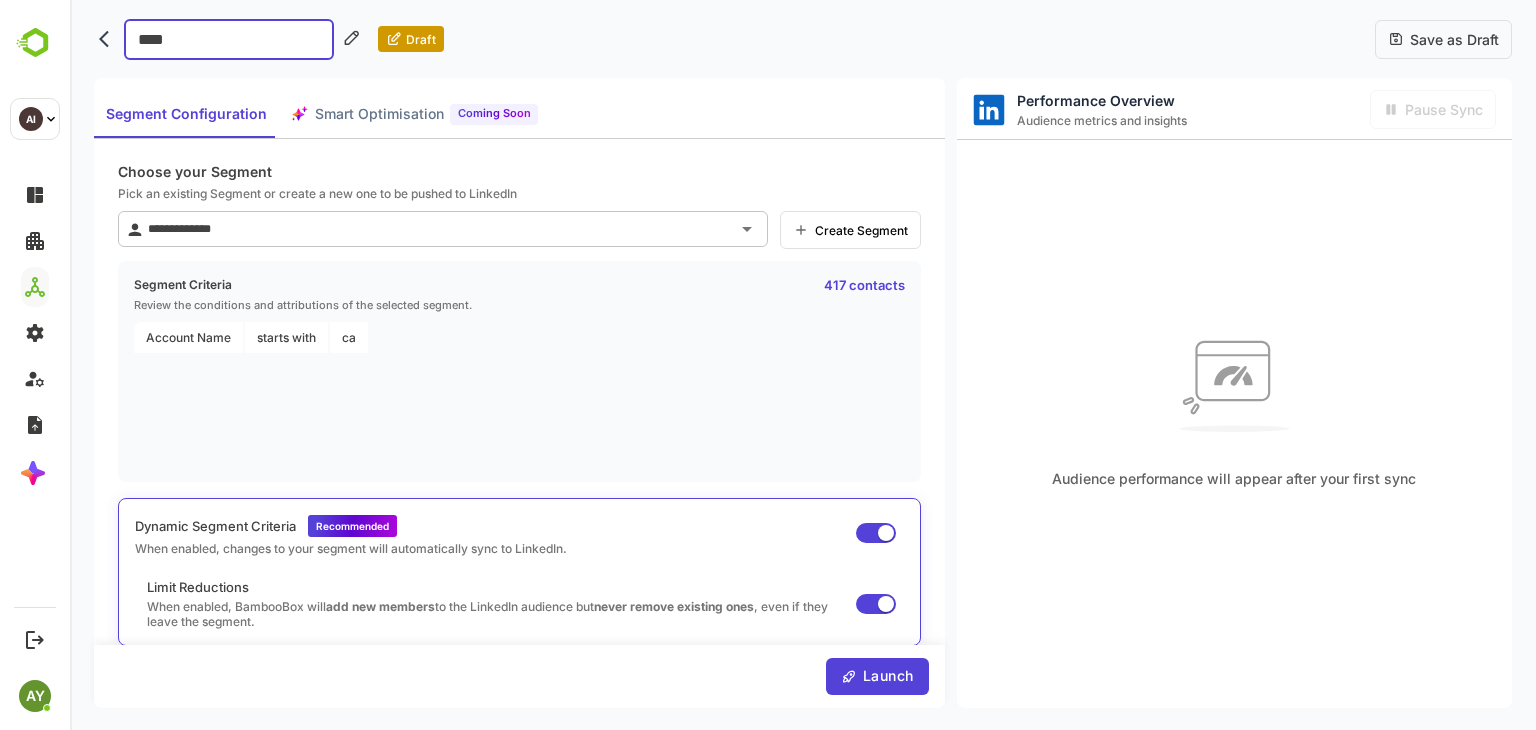 type on "*****" 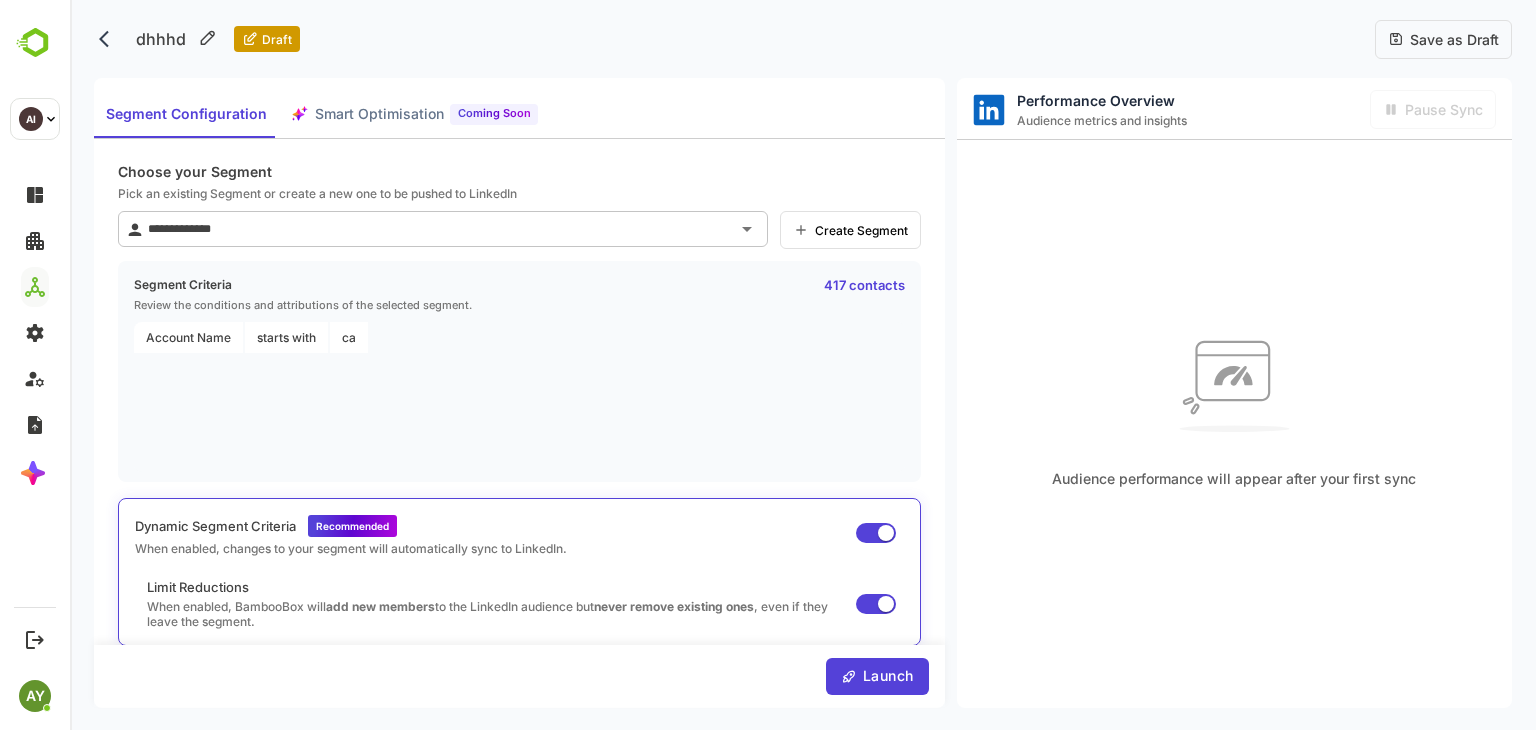 click on "Save as Draft" at bounding box center [1451, 39] 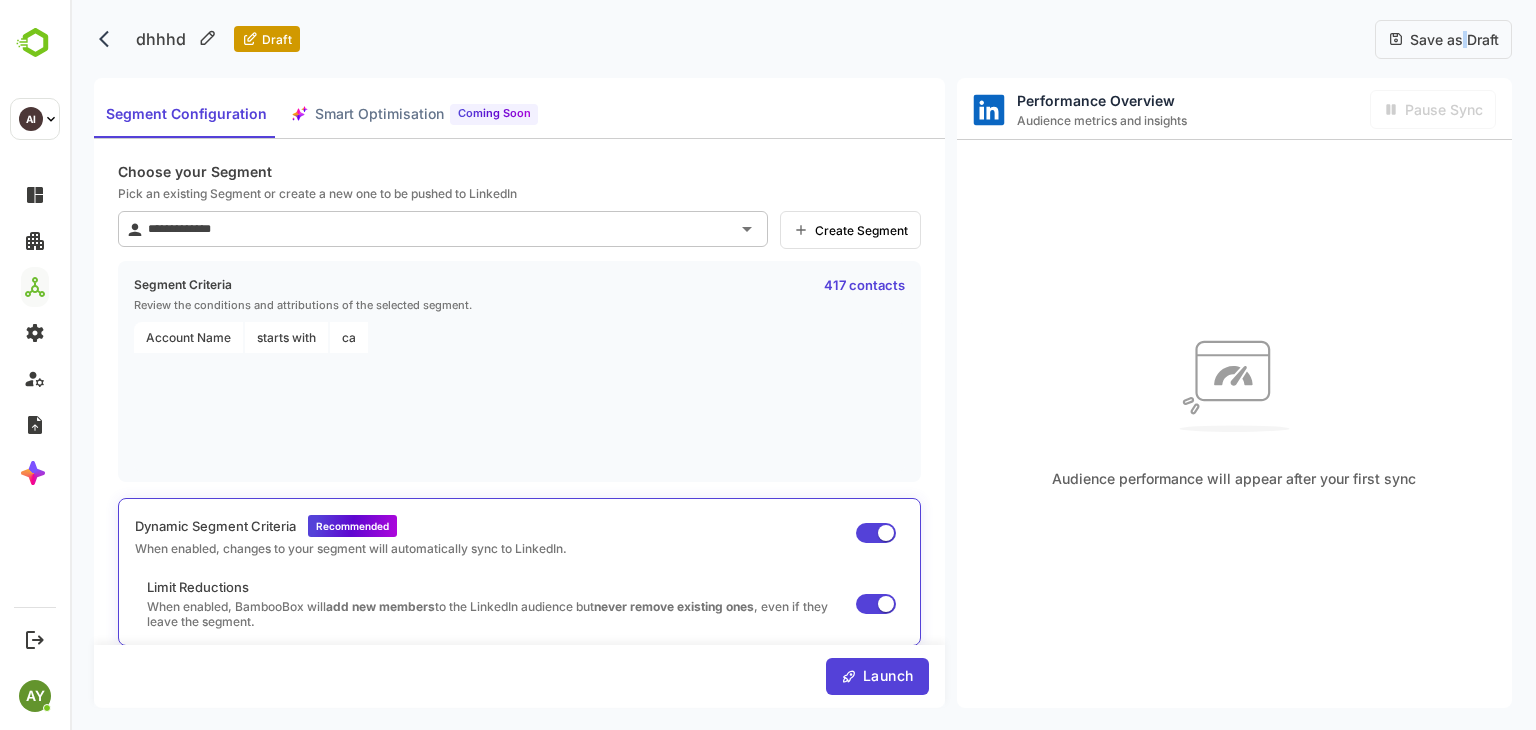 click on "Save as Draft" at bounding box center [1451, 39] 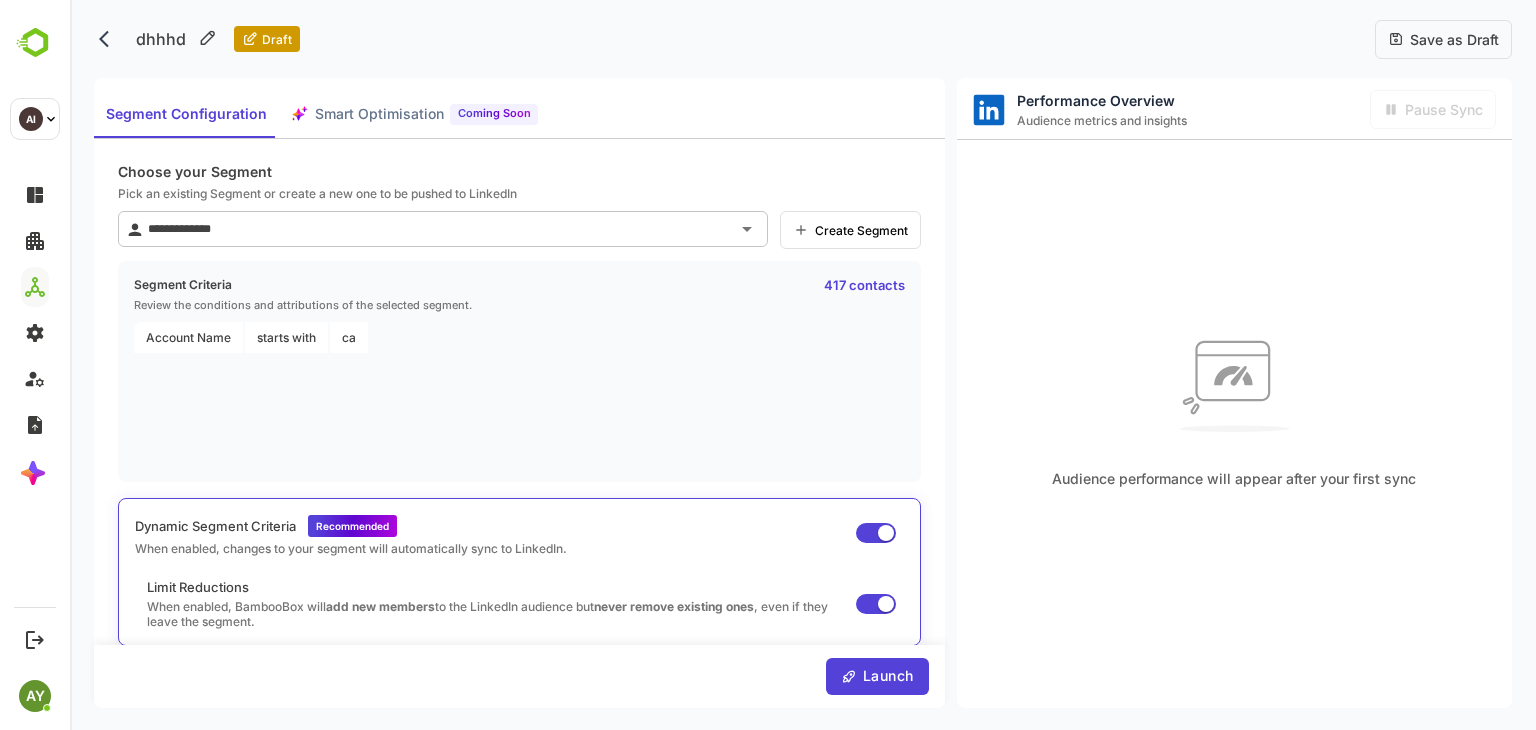 click on "Save as Draft" at bounding box center [1451, 39] 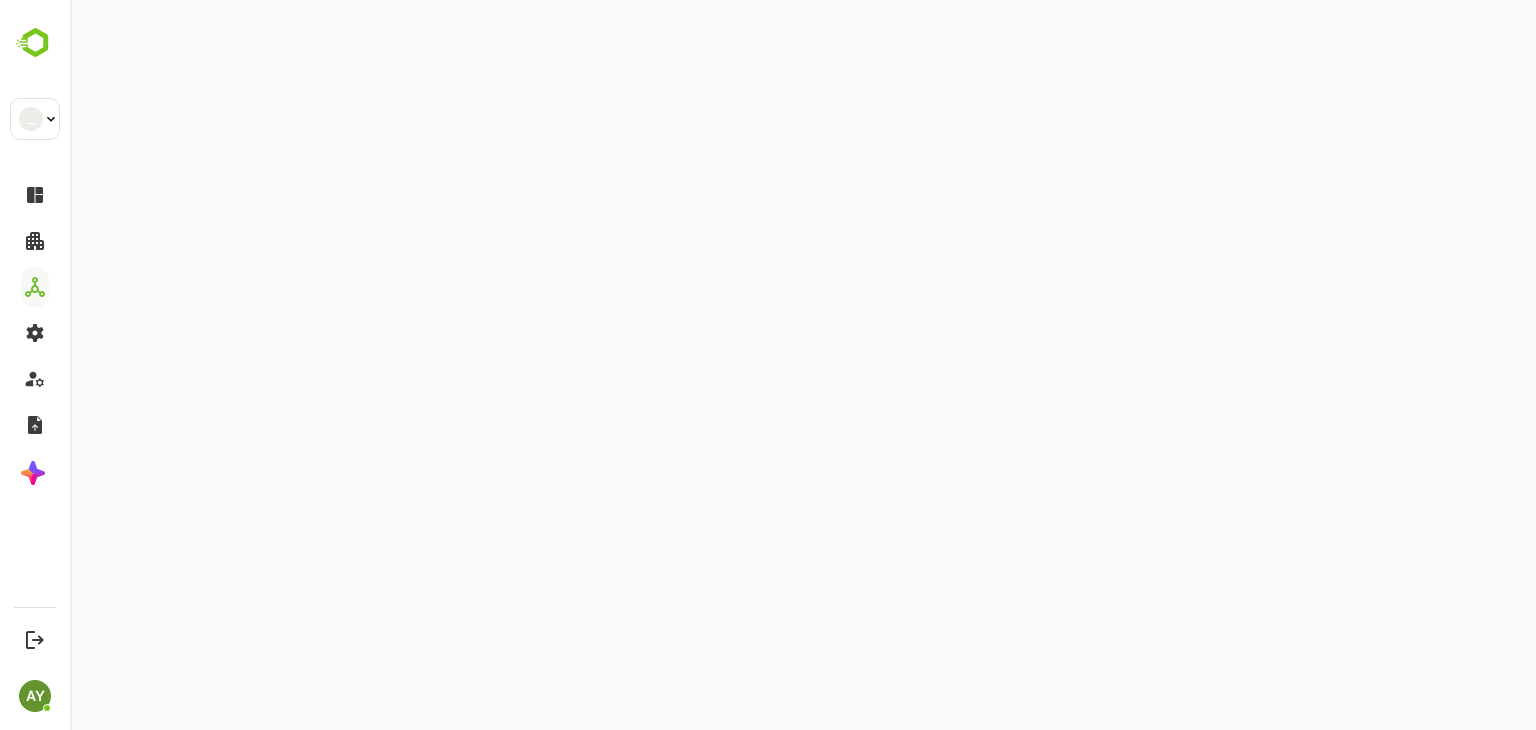 scroll, scrollTop: 0, scrollLeft: 0, axis: both 